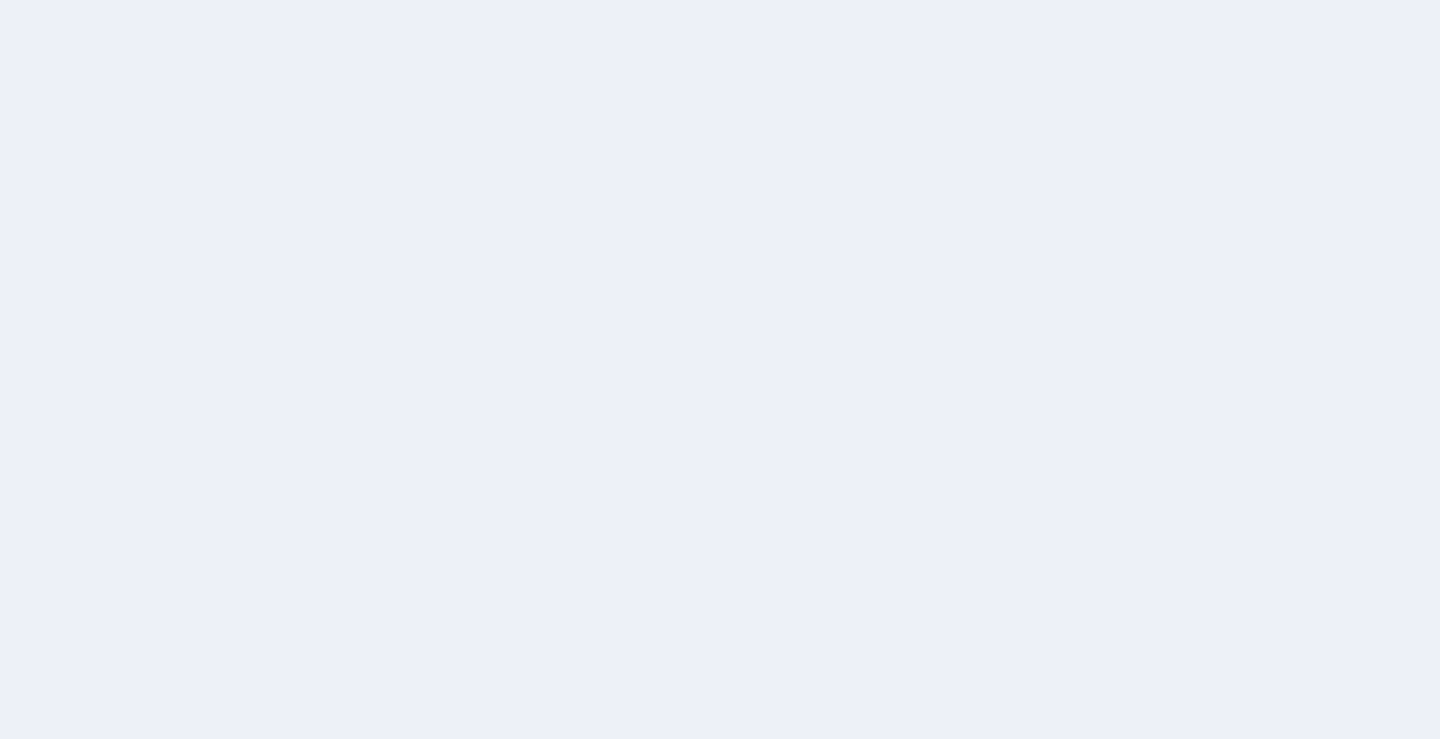 scroll, scrollTop: 0, scrollLeft: 0, axis: both 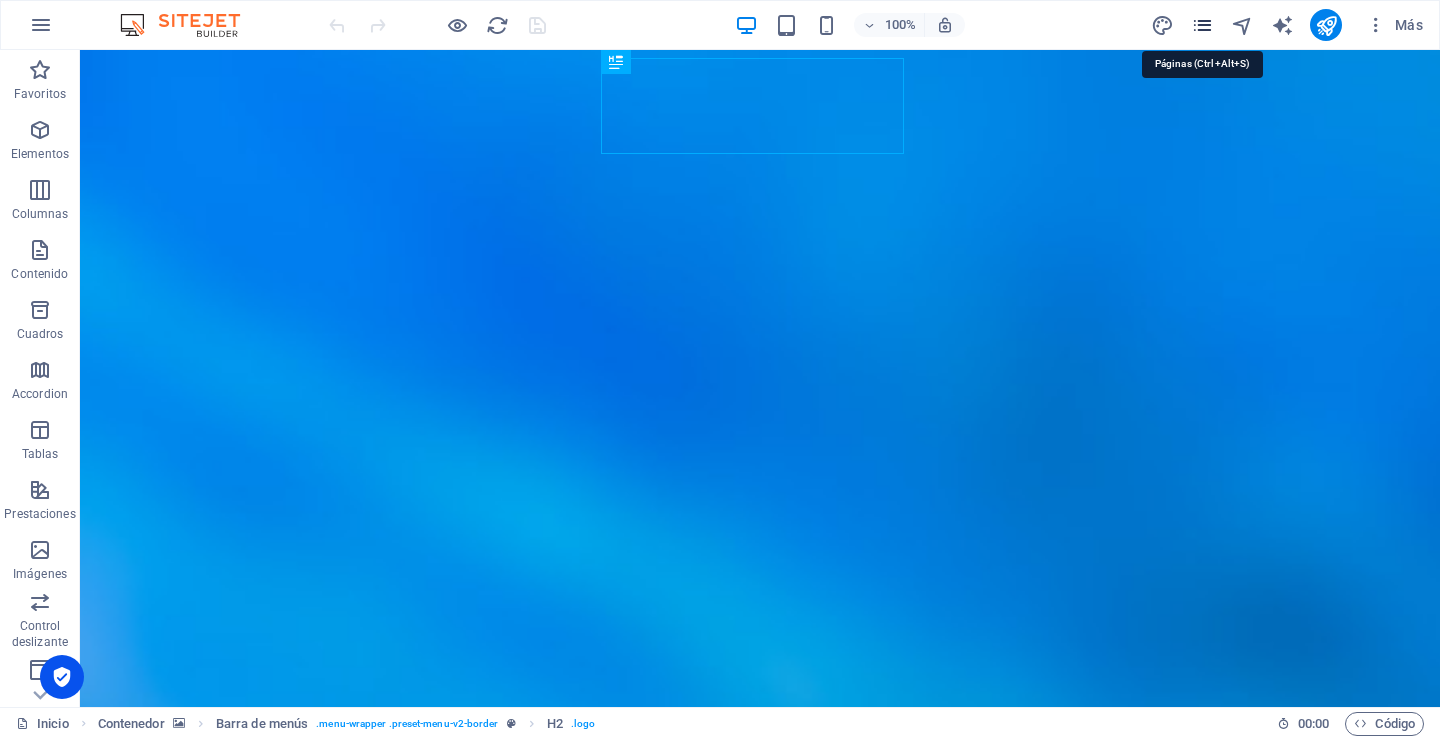 click at bounding box center (1202, 25) 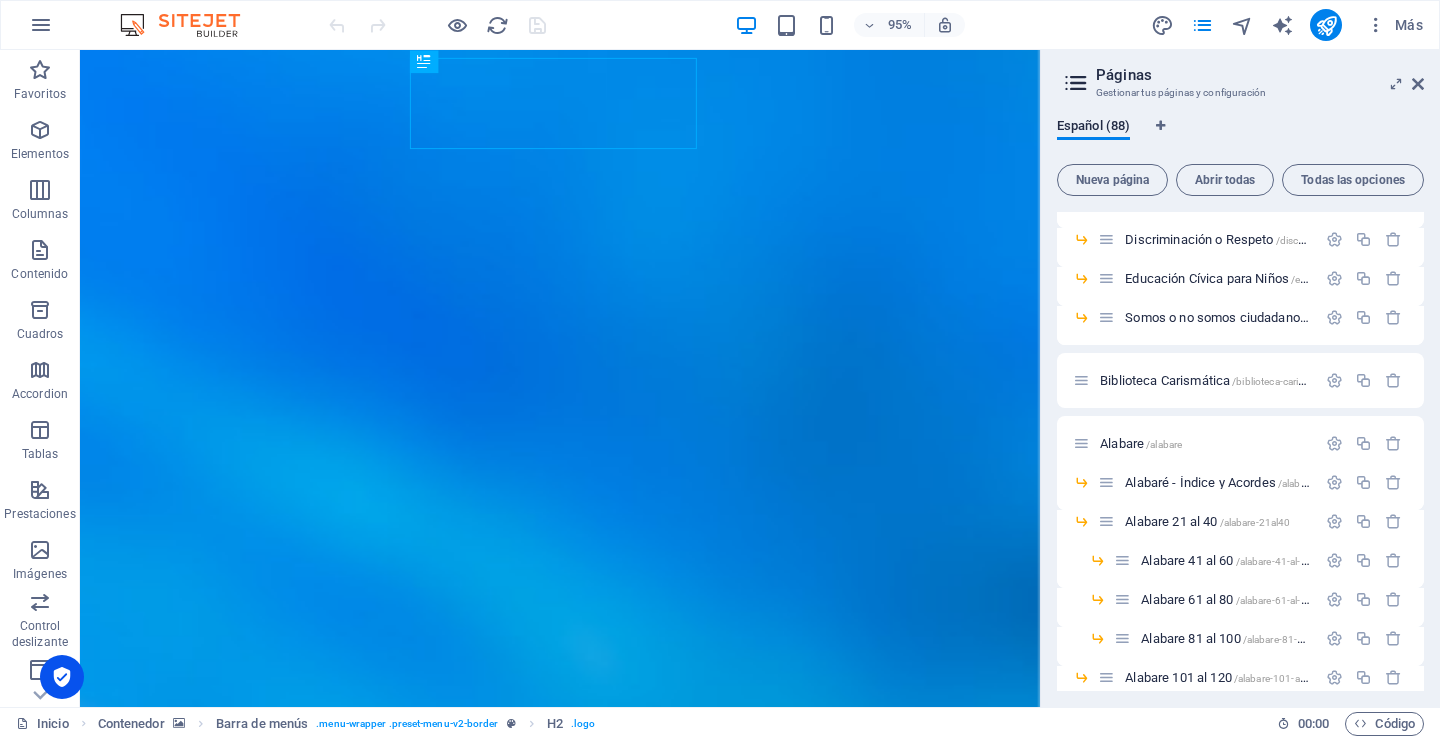 scroll, scrollTop: 1600, scrollLeft: 0, axis: vertical 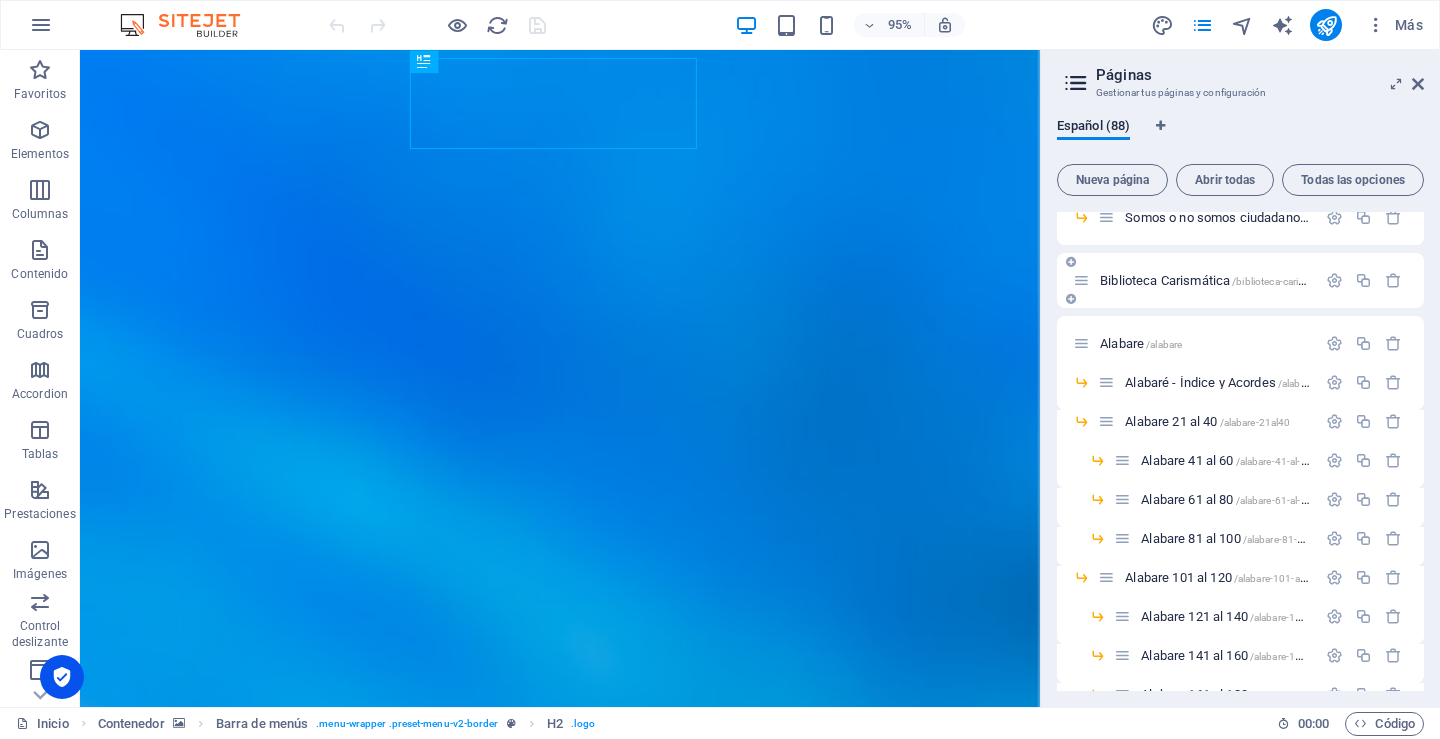 click on "Biblioteca Carismática /biblioteca-carismatica" at bounding box center (1216, 280) 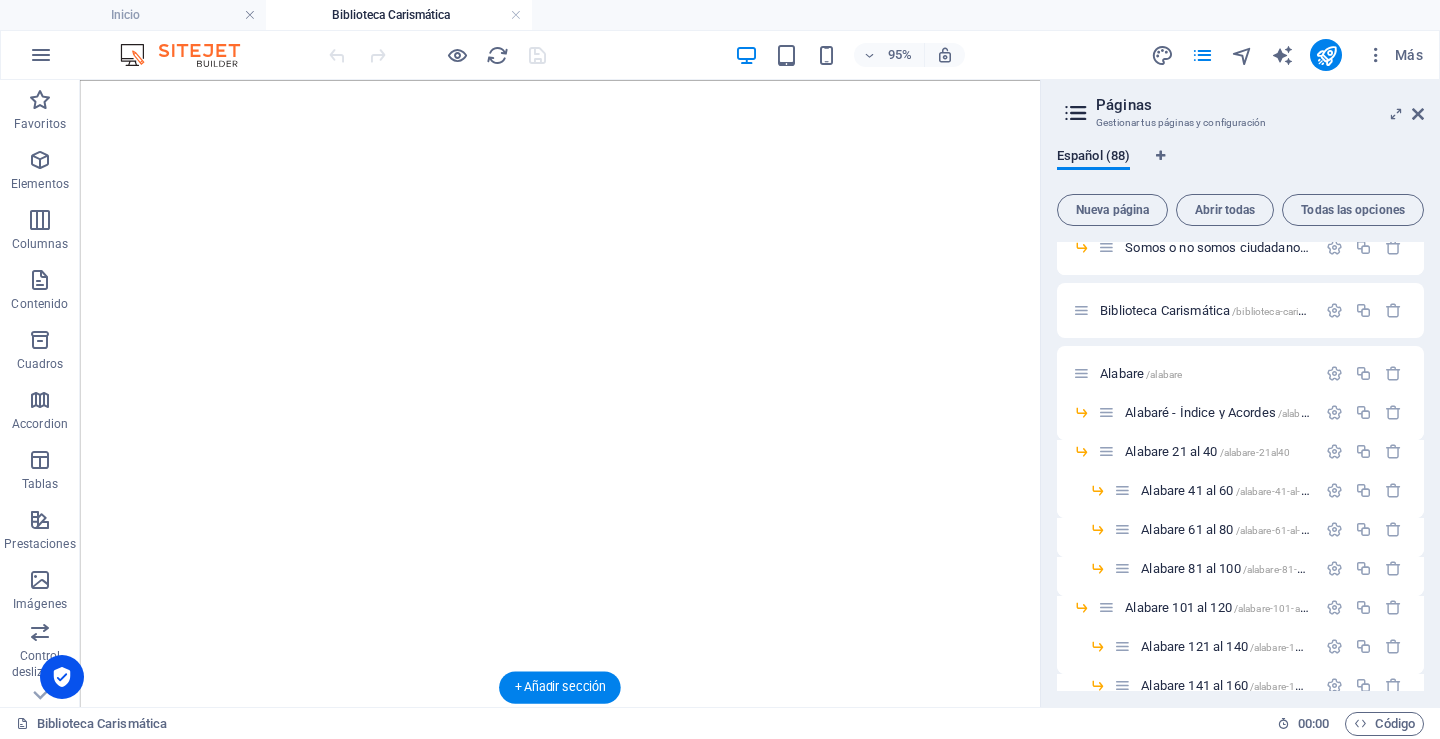 scroll, scrollTop: 3343, scrollLeft: 0, axis: vertical 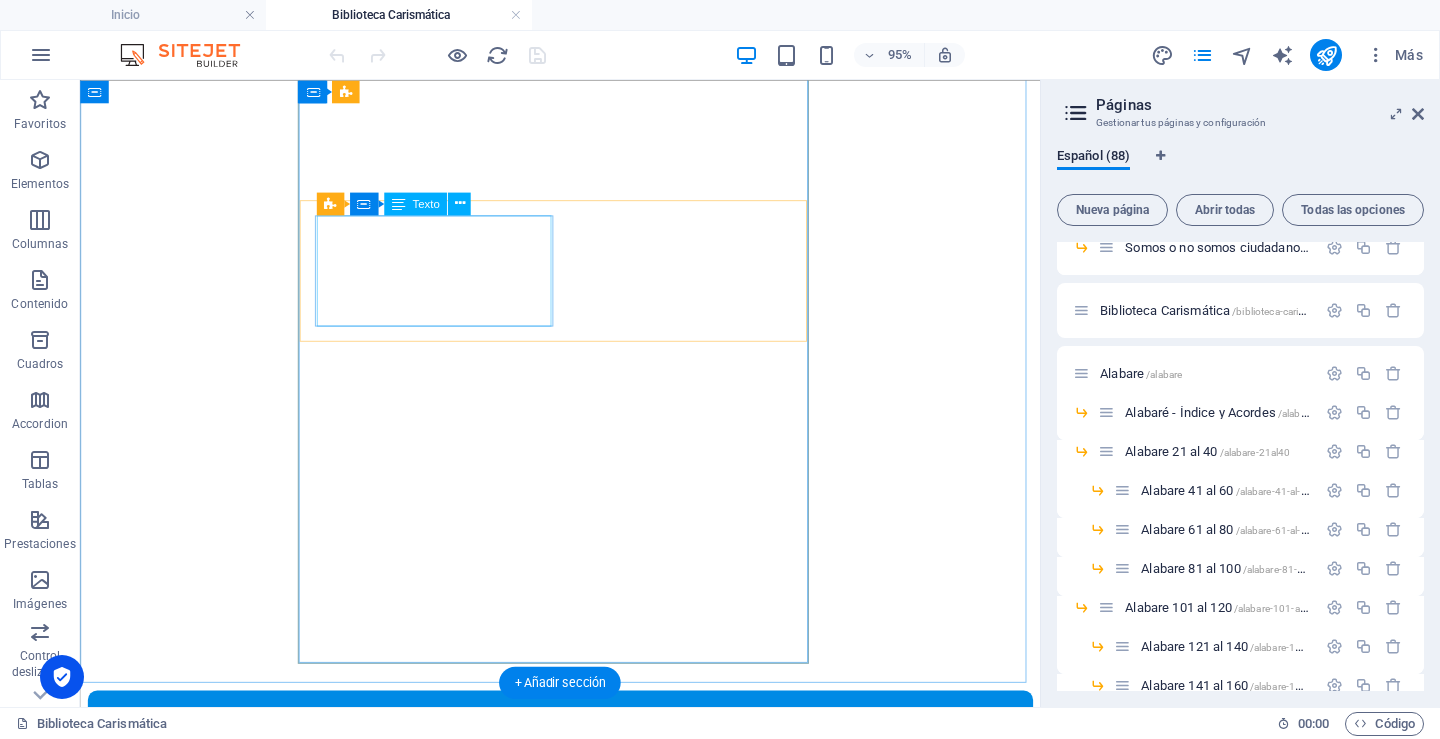 click on "La   Renovación  Carismática, "un  Pentecostés  hoy" Autor: Salvador Carrillo Alday,M. Sp. S. Renovación Carismática Serafino Falvo" at bounding box center [585, 8629] 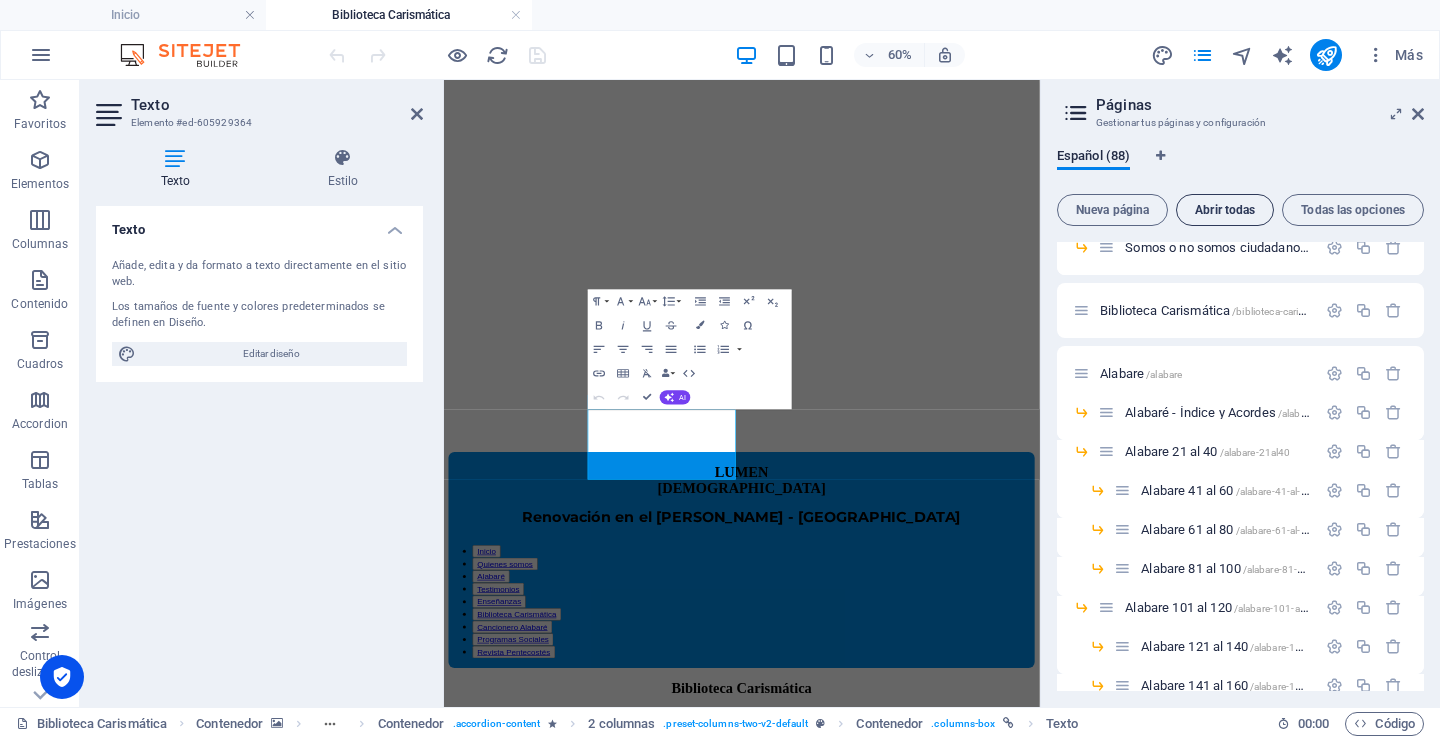 scroll, scrollTop: 2936, scrollLeft: 0, axis: vertical 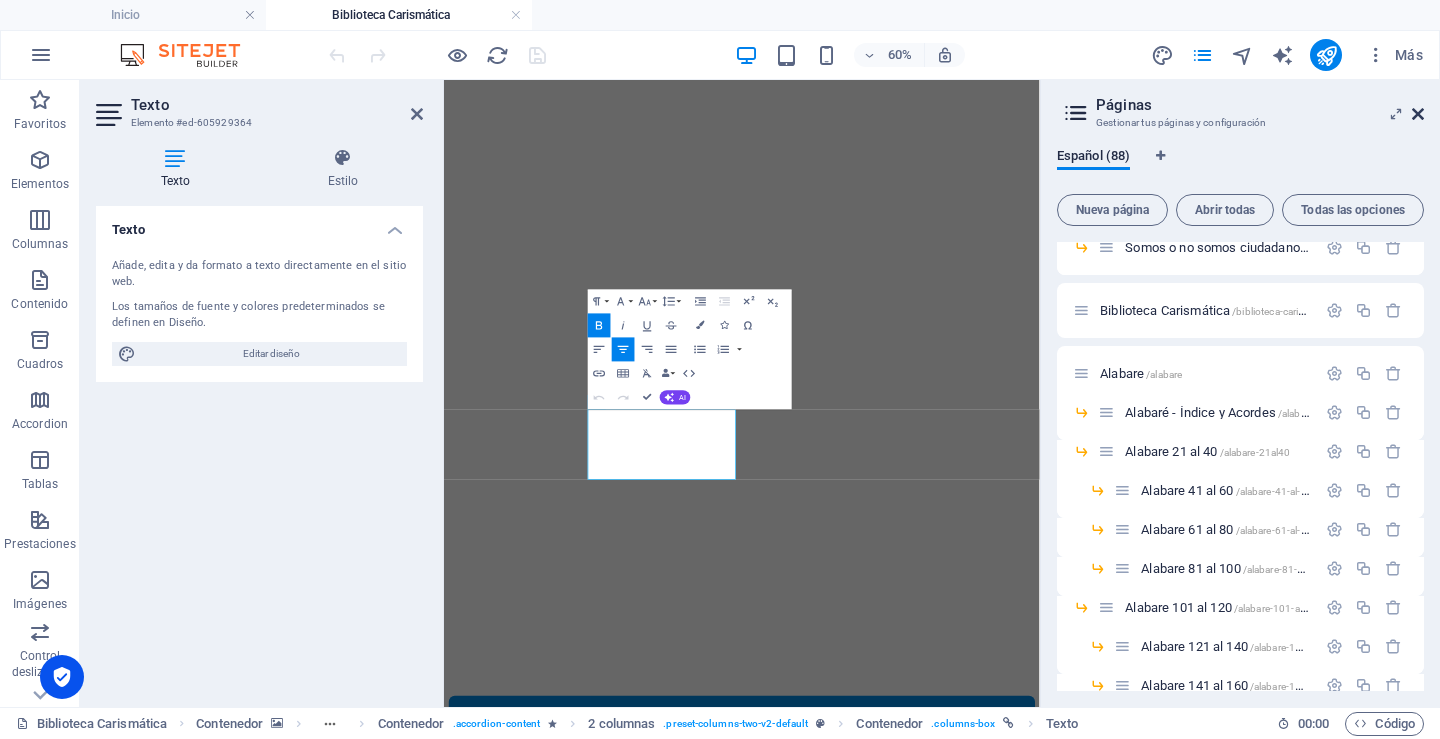 click at bounding box center (1418, 114) 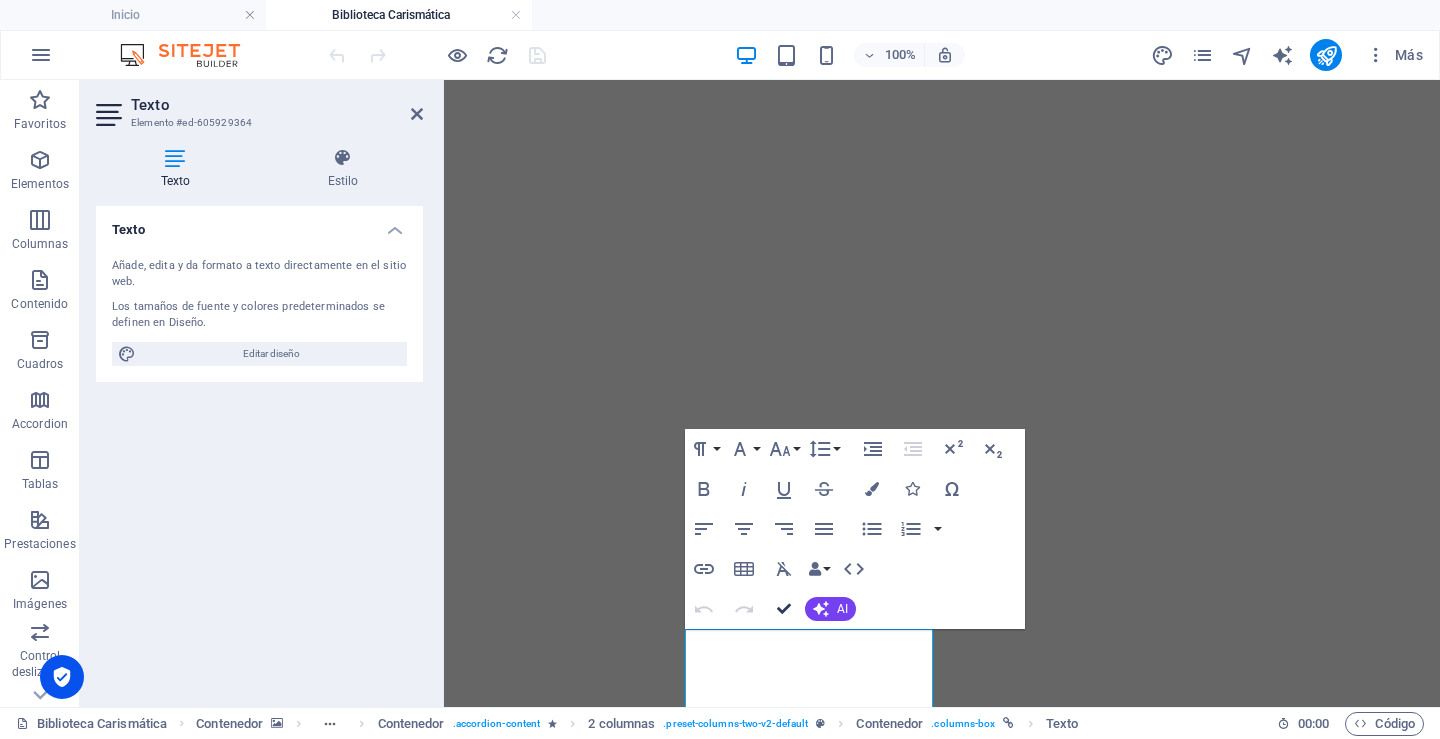 drag, startPoint x: 779, startPoint y: 607, endPoint x: 667, endPoint y: 520, distance: 141.82031 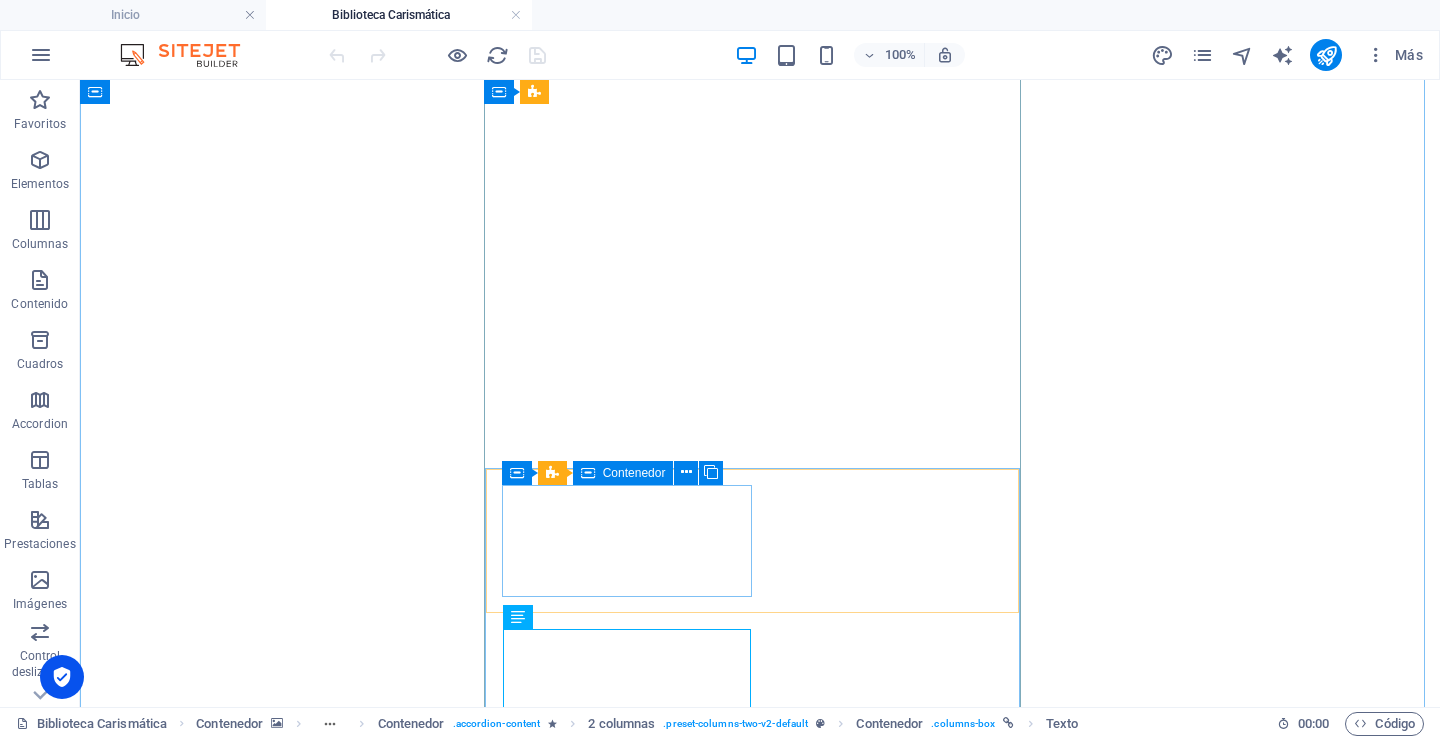 click on "El Despertar de los Carismas Autor: P. Serafino Falvo Comunidad María Mediadora 2007" at bounding box center (760, 8671) 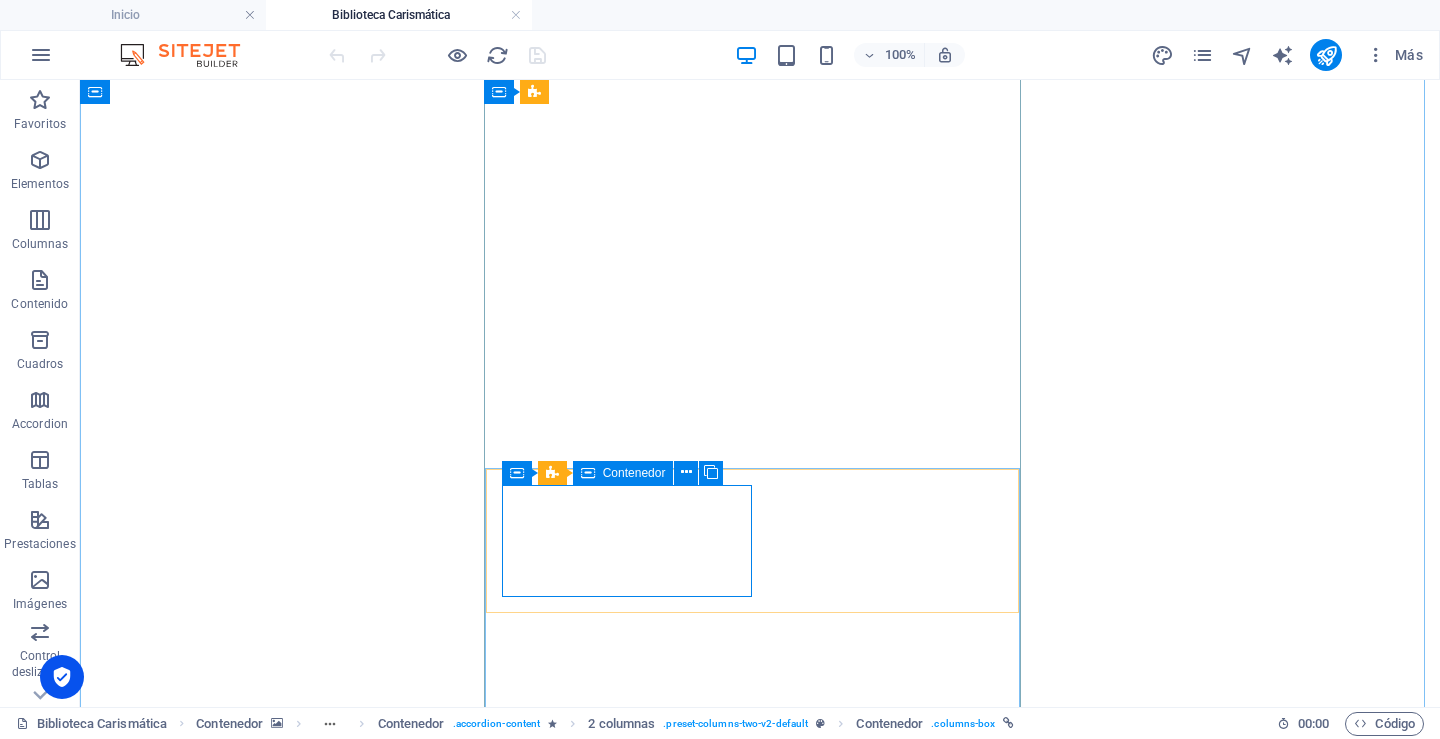 click on "El Despertar de los Carismas Autor: P. Serafino Falvo Comunidad María Mediadora 2007" at bounding box center [760, 8671] 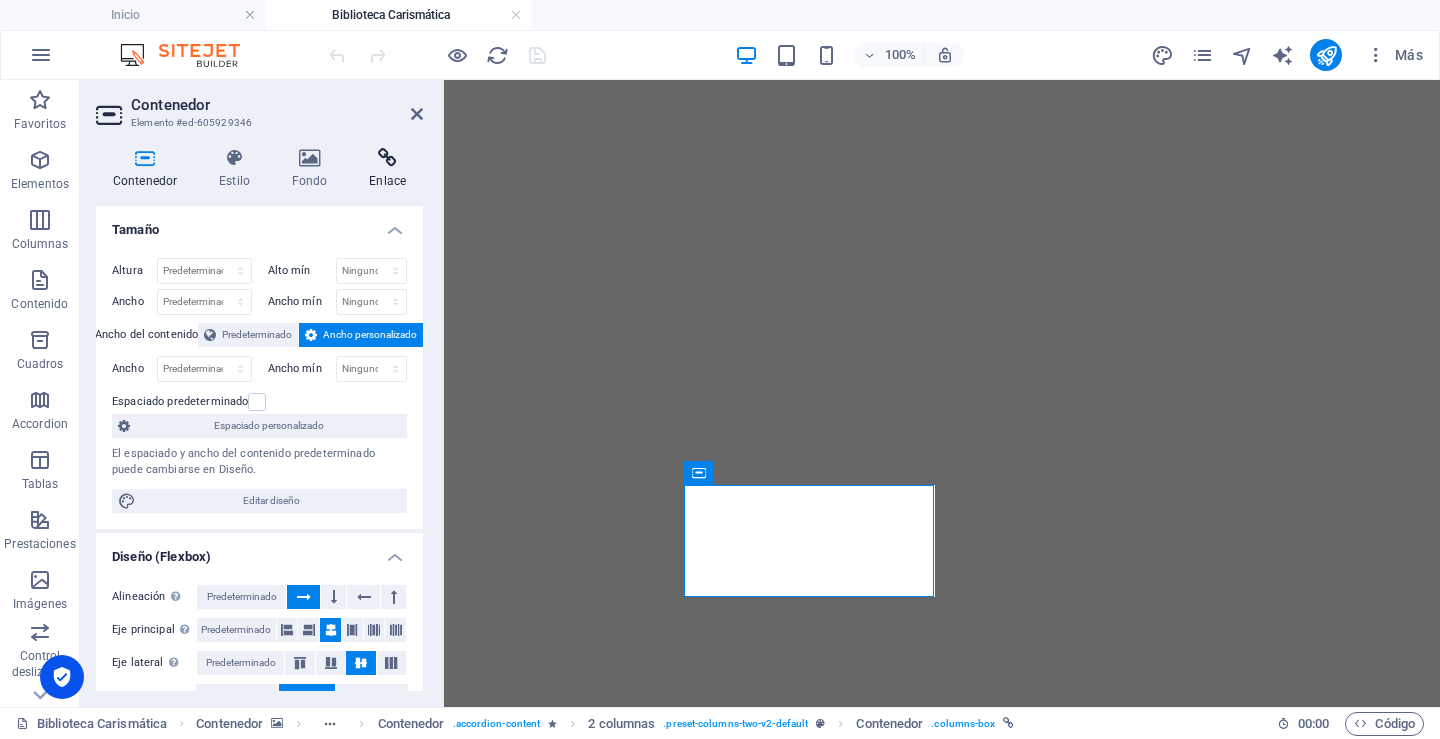 drag, startPoint x: 381, startPoint y: 159, endPoint x: 394, endPoint y: 168, distance: 15.811388 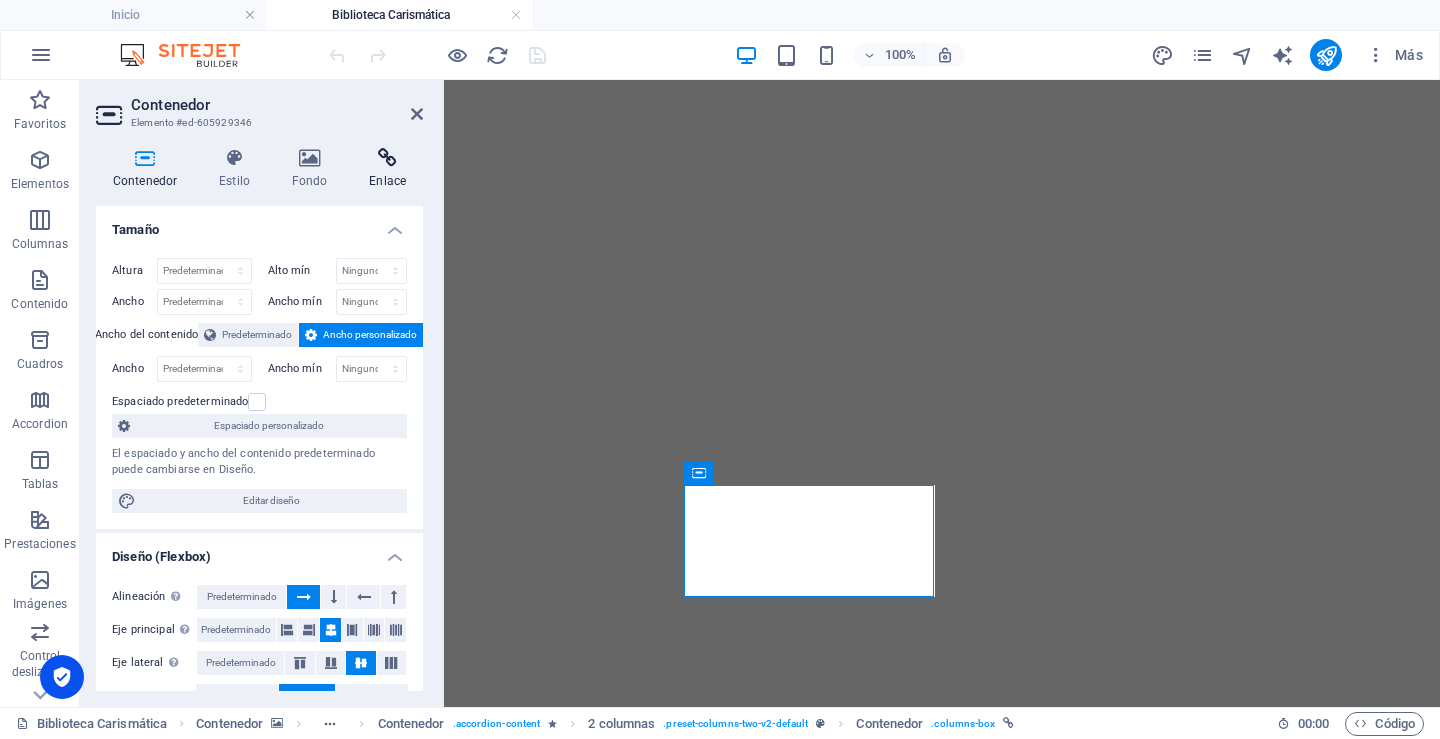 click at bounding box center (387, 158) 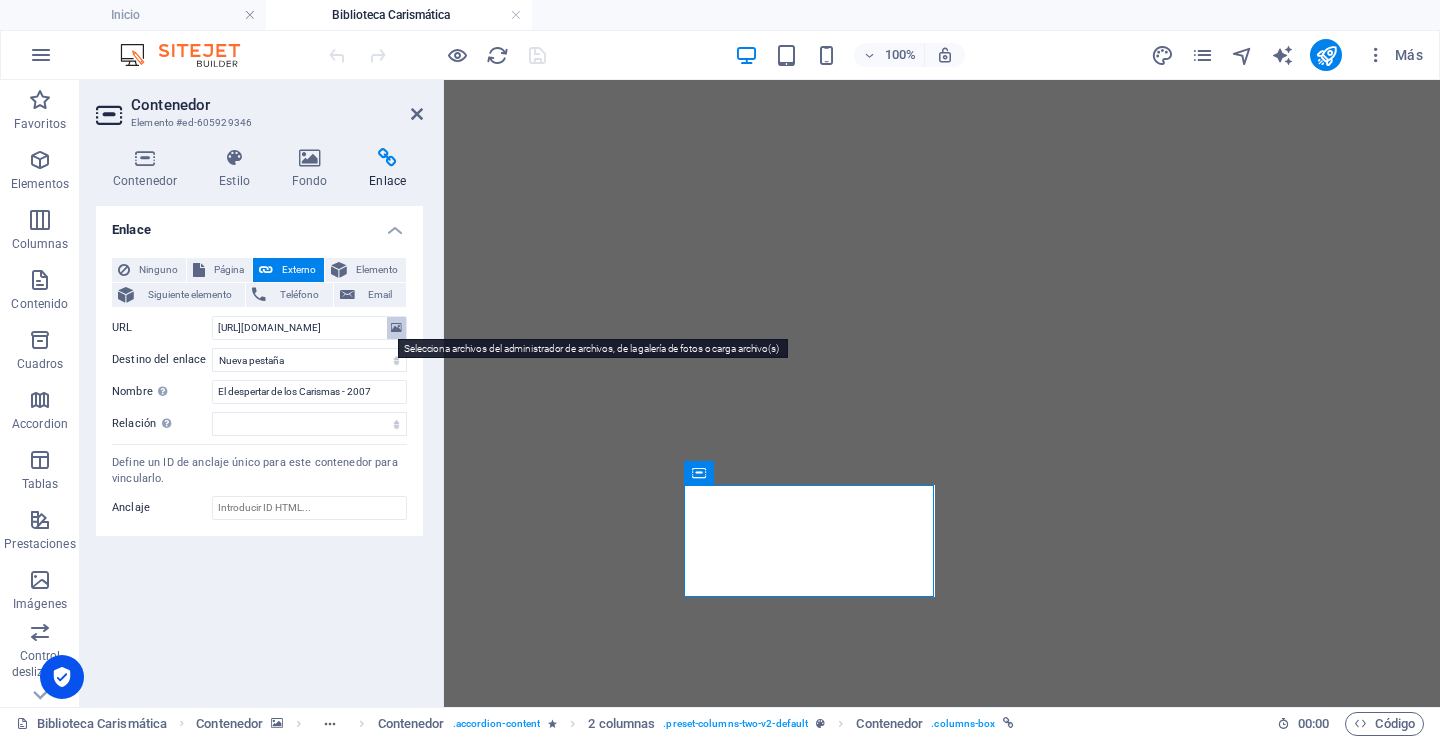 click at bounding box center (396, 328) 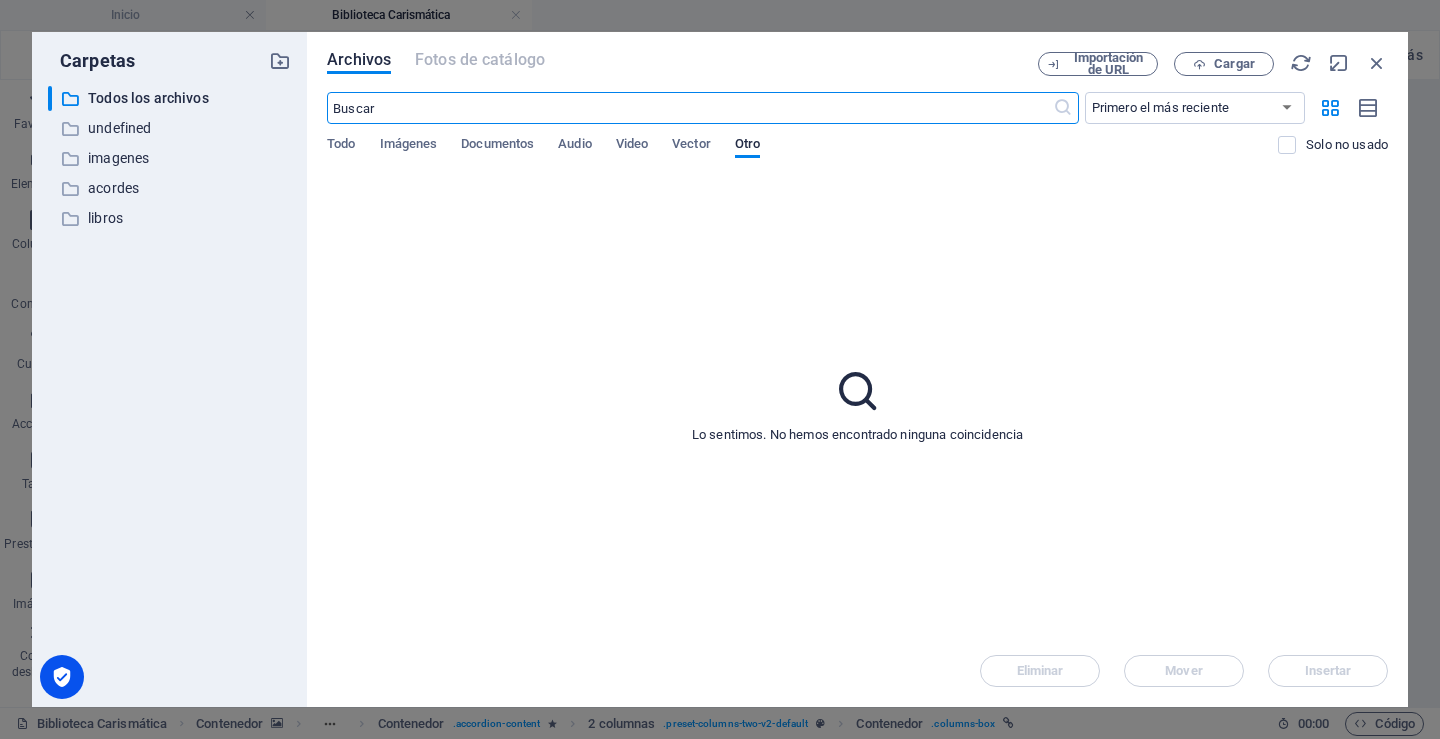 scroll, scrollTop: 2749, scrollLeft: 0, axis: vertical 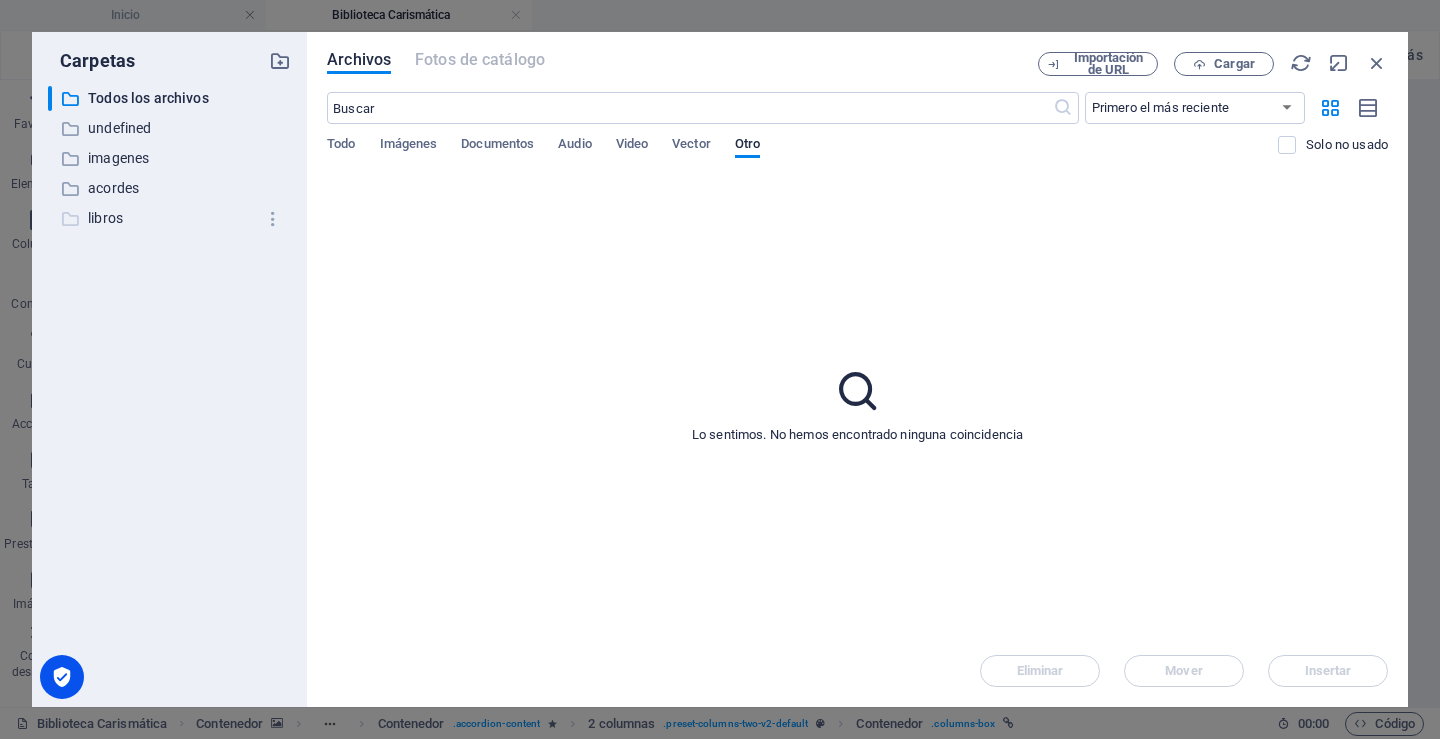 click on "libros" at bounding box center [171, 218] 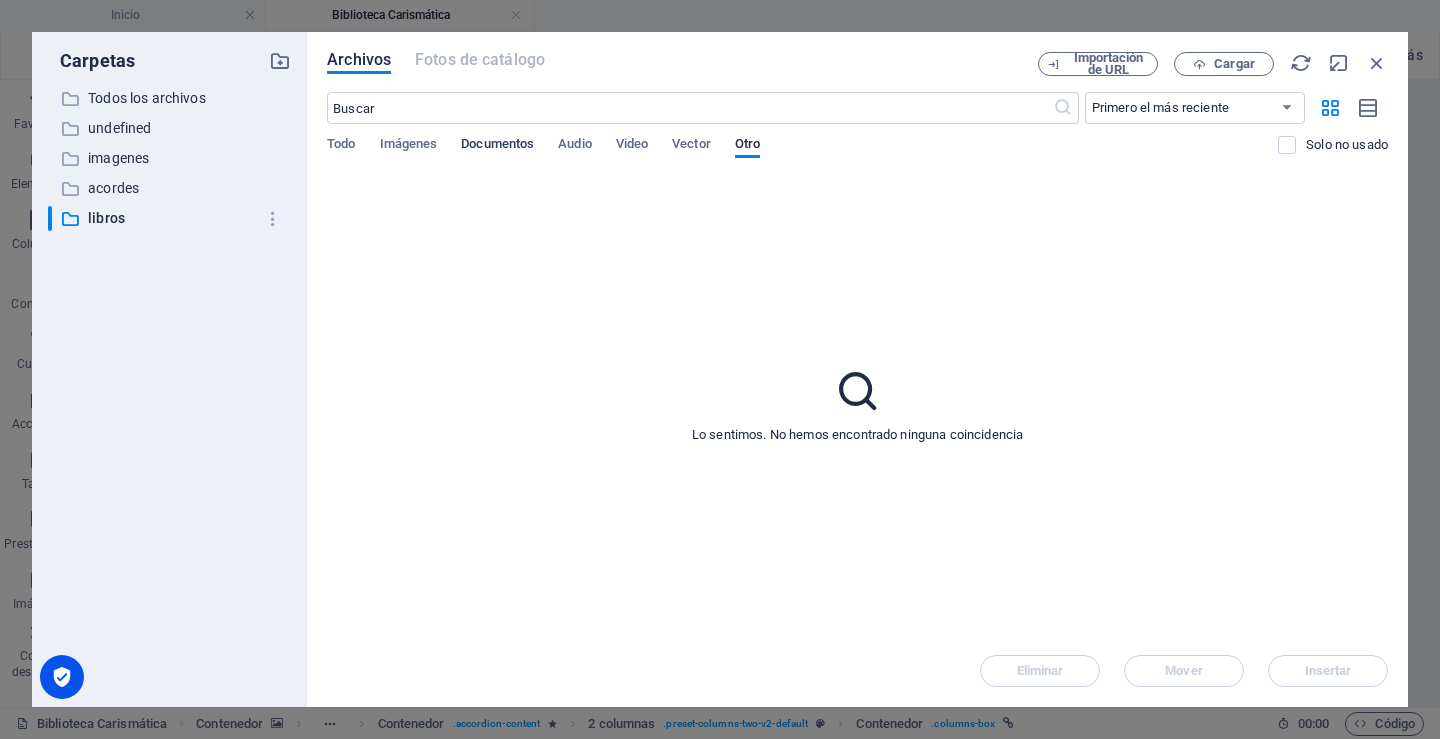 click on "Documentos" at bounding box center (497, 146) 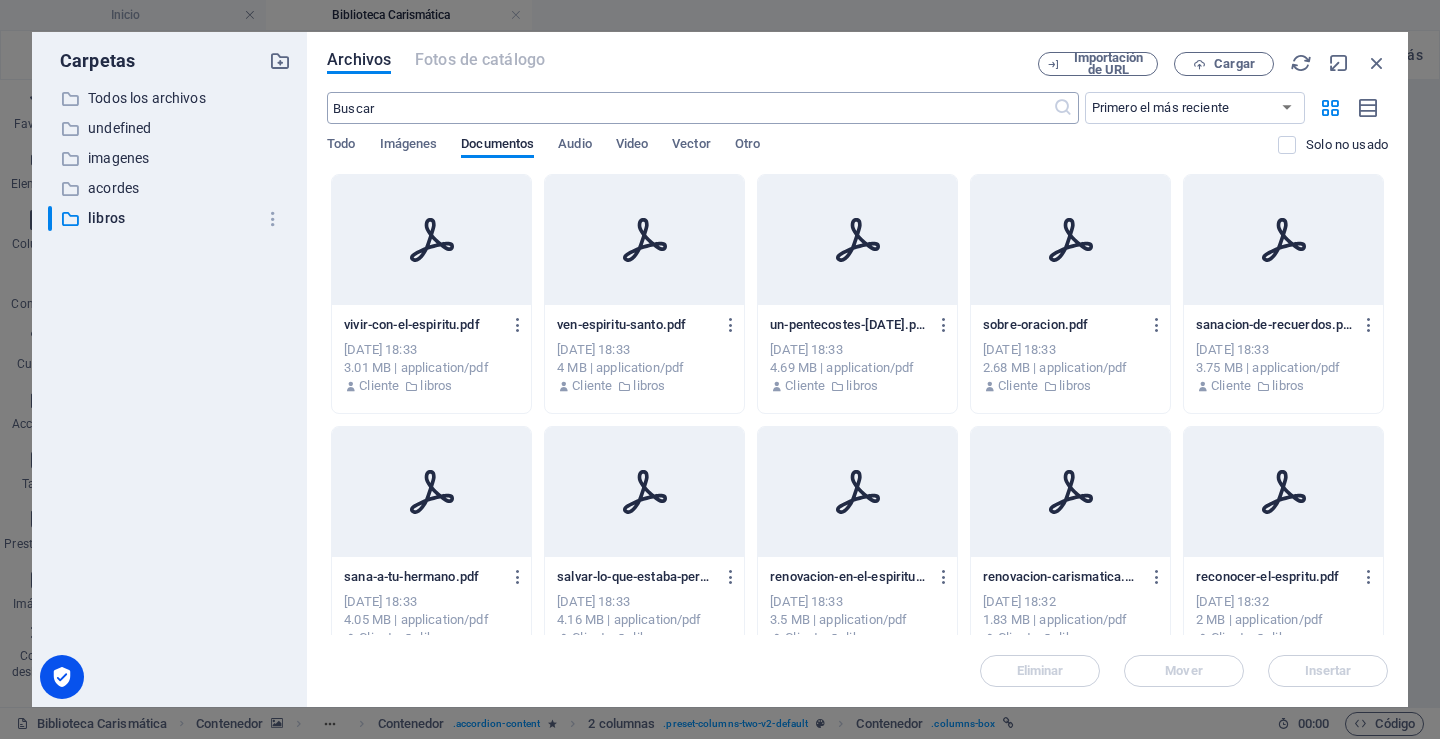 click at bounding box center (689, 108) 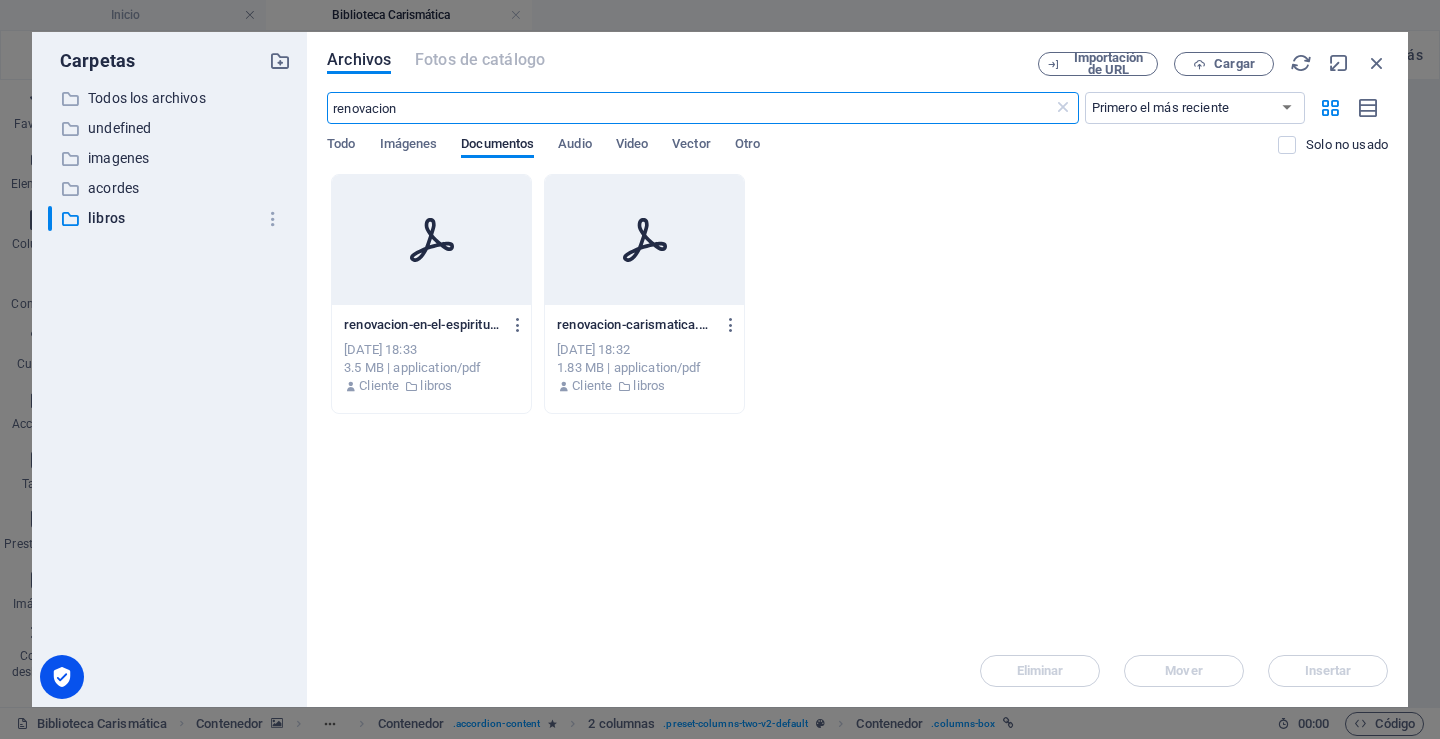 click on "renovacion" at bounding box center [689, 108] 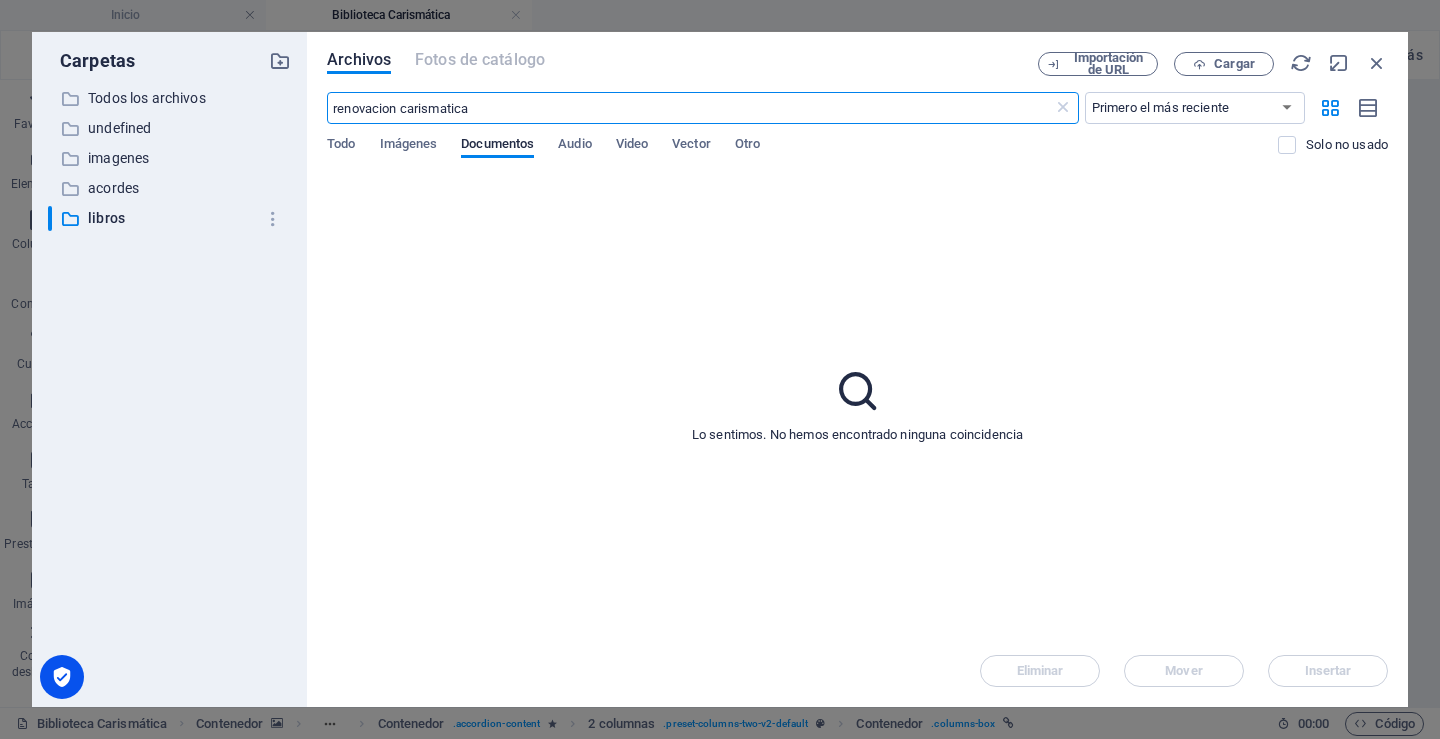 click on "renovacion carismatica" at bounding box center (689, 108) 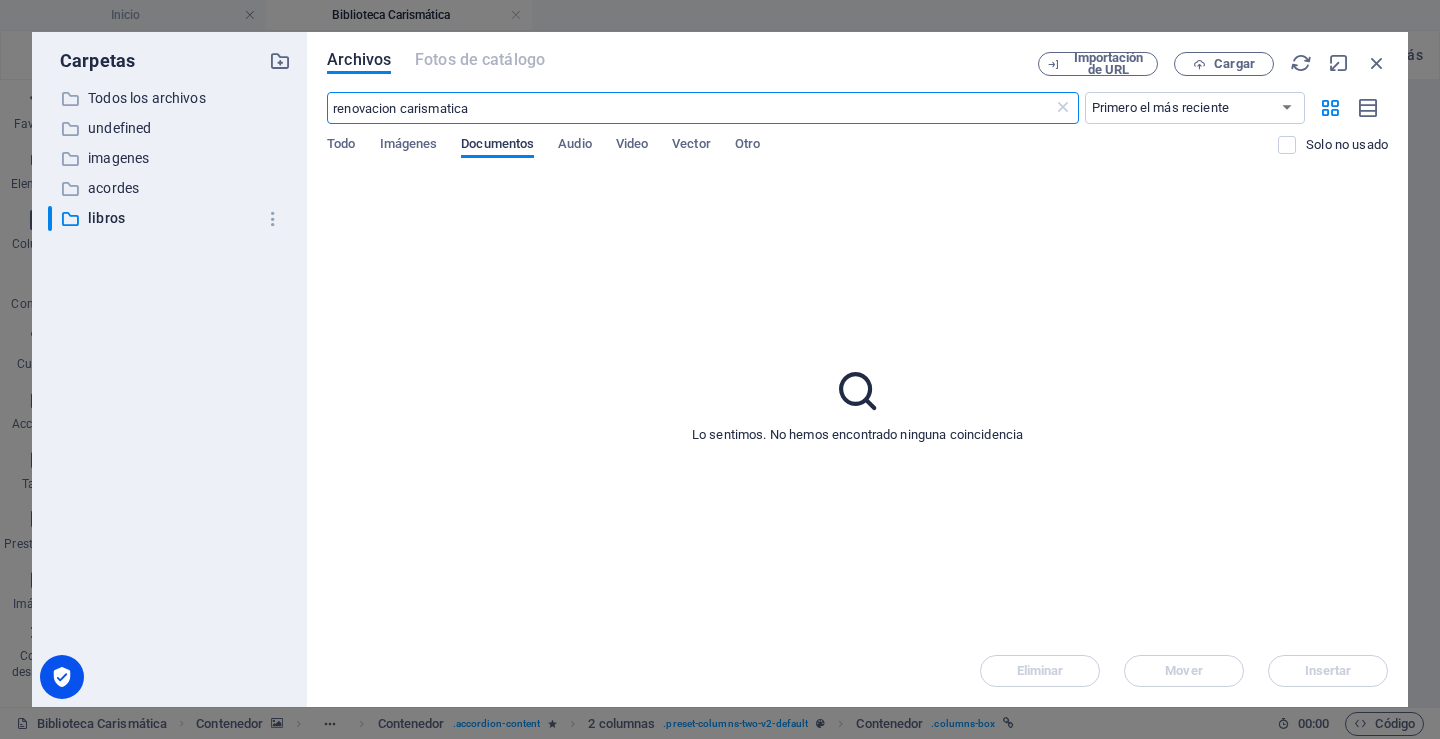 type on "renovacion carismatica" 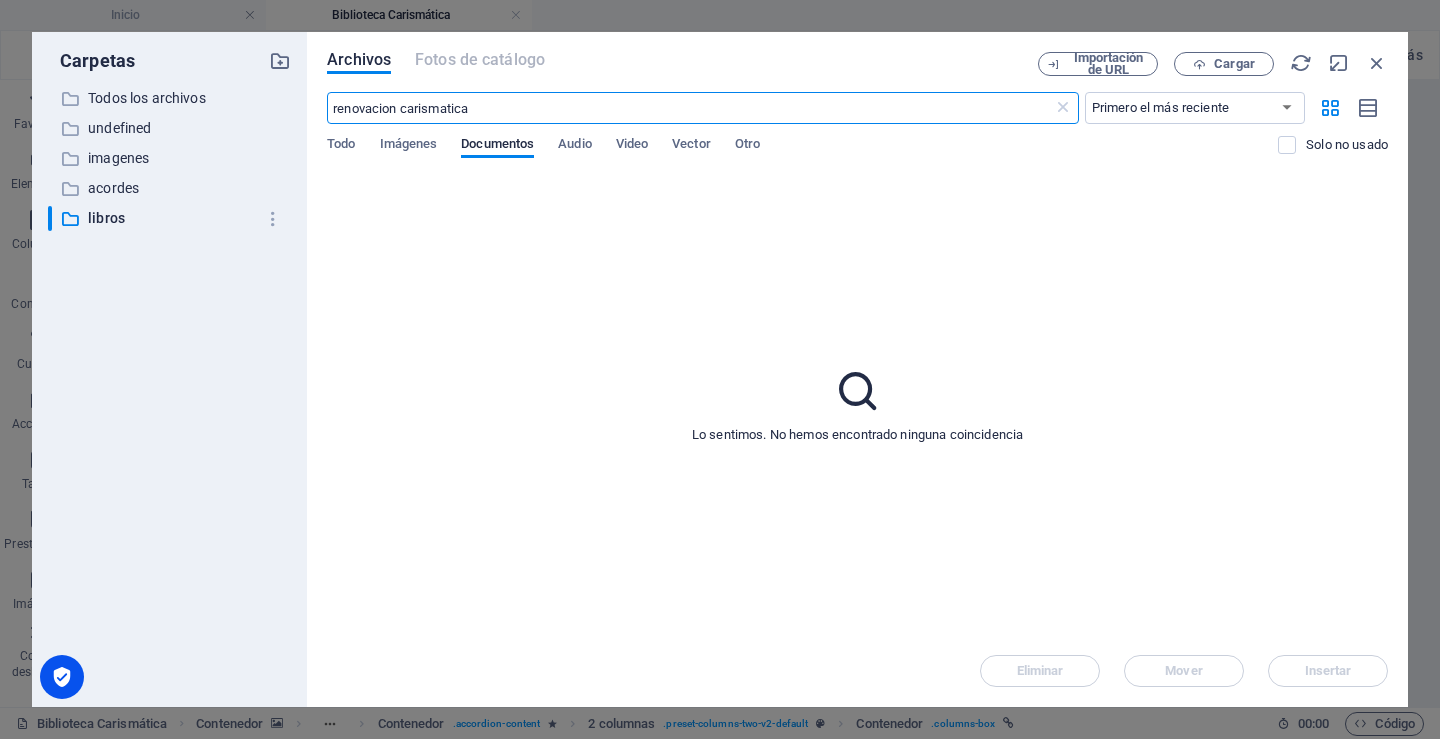 click on "renovacion carismatica" at bounding box center (689, 108) 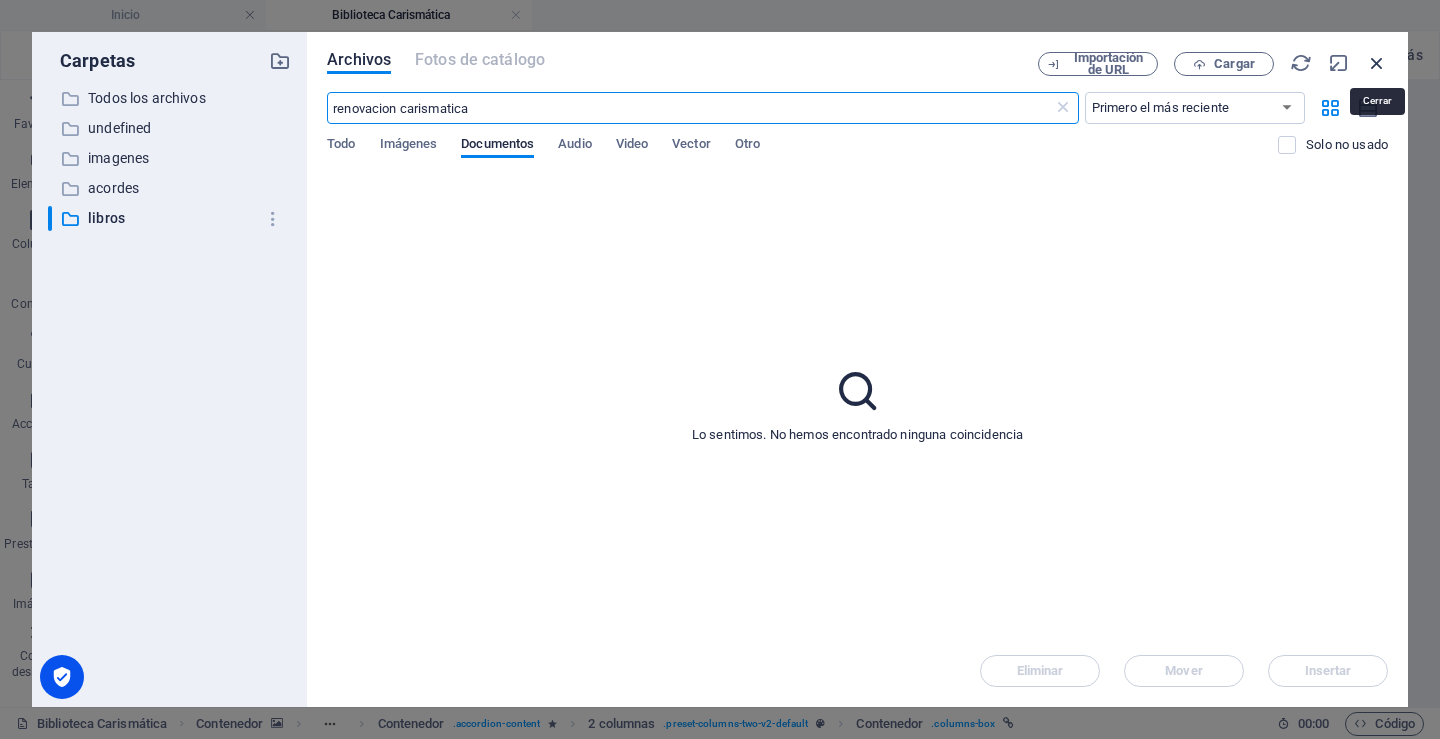 drag, startPoint x: 838, startPoint y: 51, endPoint x: 1374, endPoint y: 55, distance: 536.01495 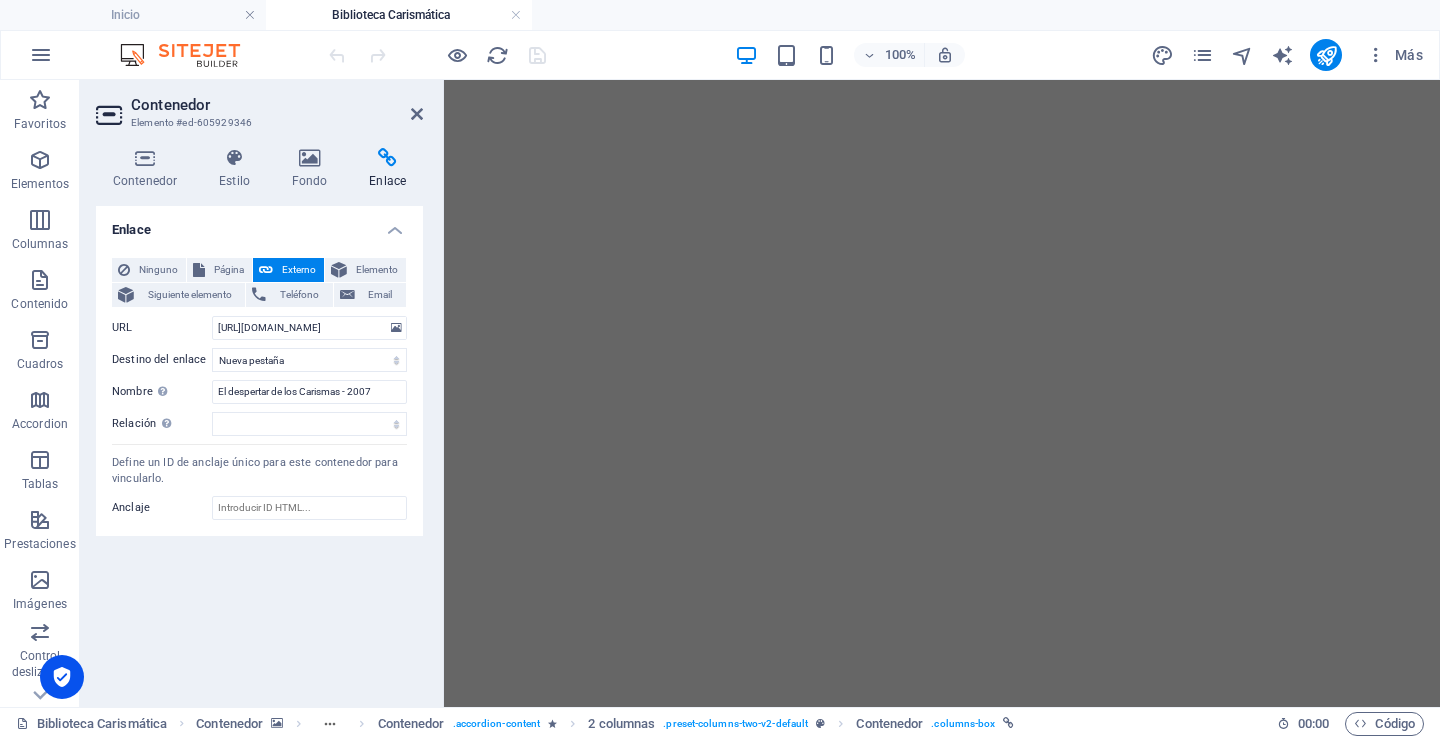 scroll, scrollTop: 1749, scrollLeft: 0, axis: vertical 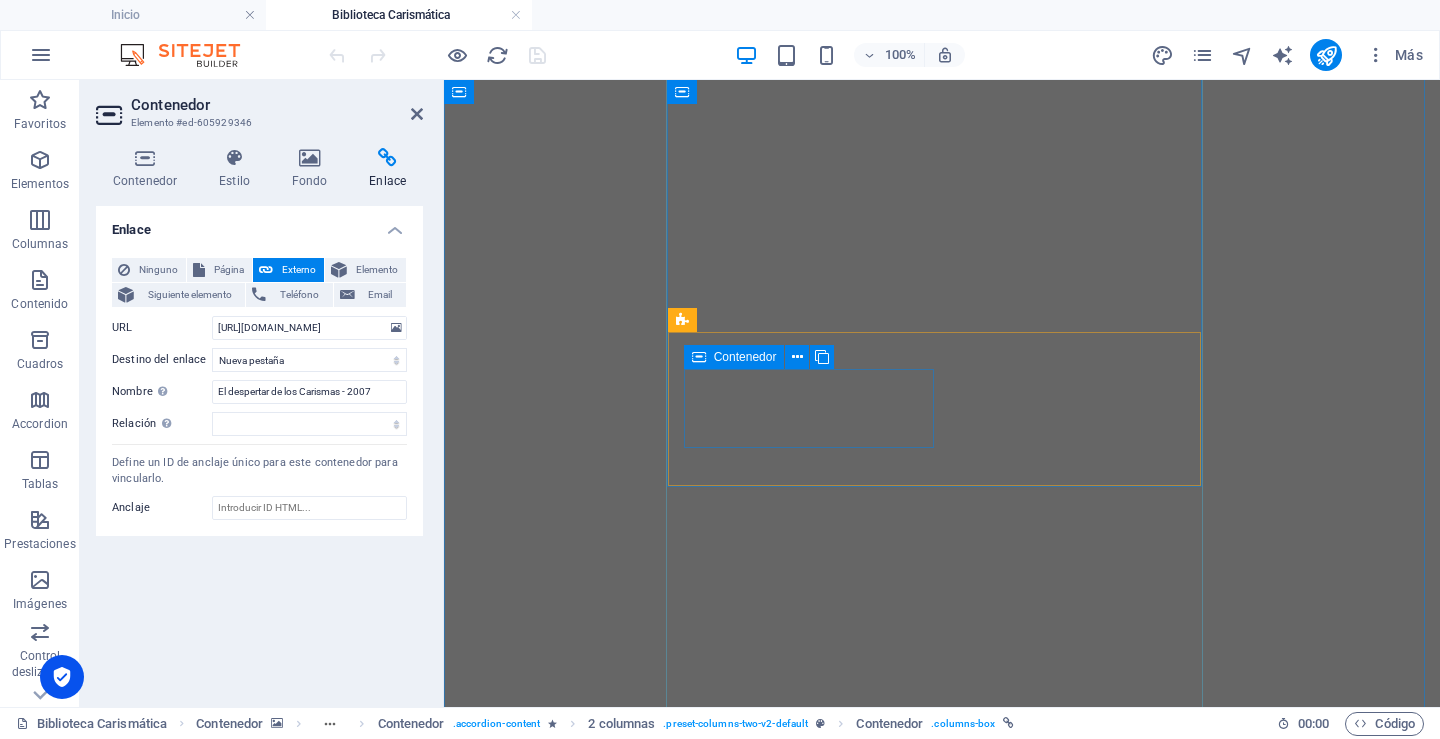 click on "Conocer, amar y servir Autora: Hna. Breige Mckenna Colección "Renovación" 12 Ediciones Paulinas" at bounding box center [942, 7246] 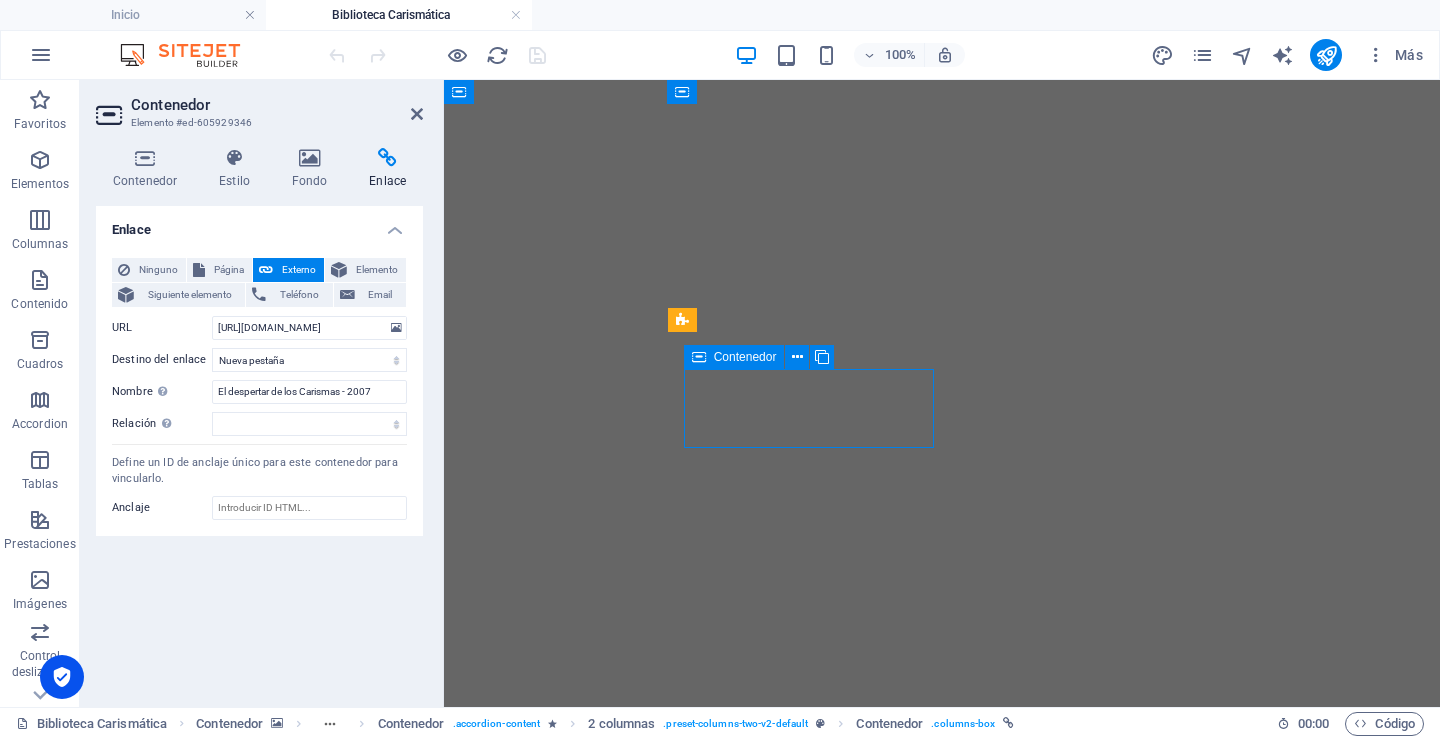 click on "Conocer, amar y servir Autora: Hna. Breige Mckenna Colección "Renovación" 12 Ediciones Paulinas" at bounding box center (942, 7246) 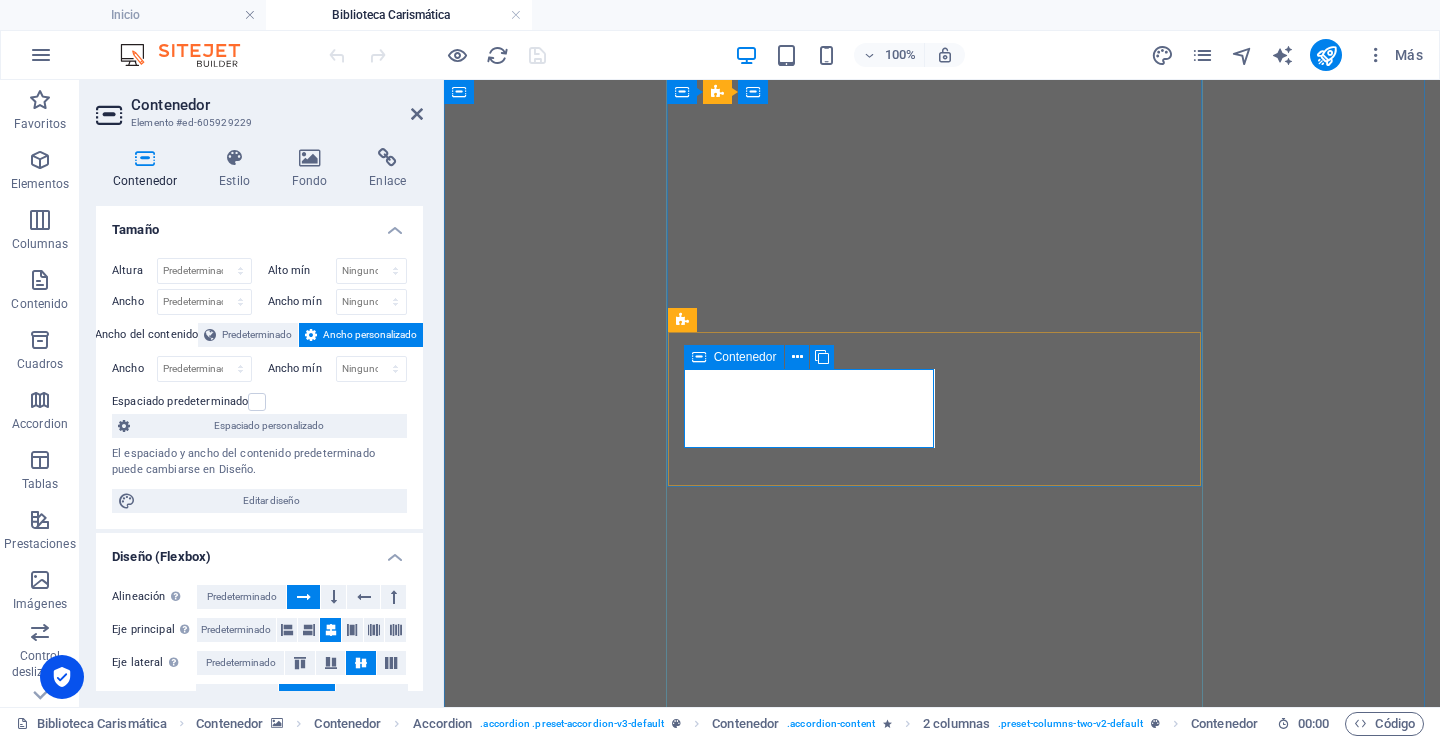 click on "Conocer, amar y servir Autora: Hna. Breige Mckenna Colección "Renovación" 12 Ediciones Paulinas" at bounding box center (942, 7246) 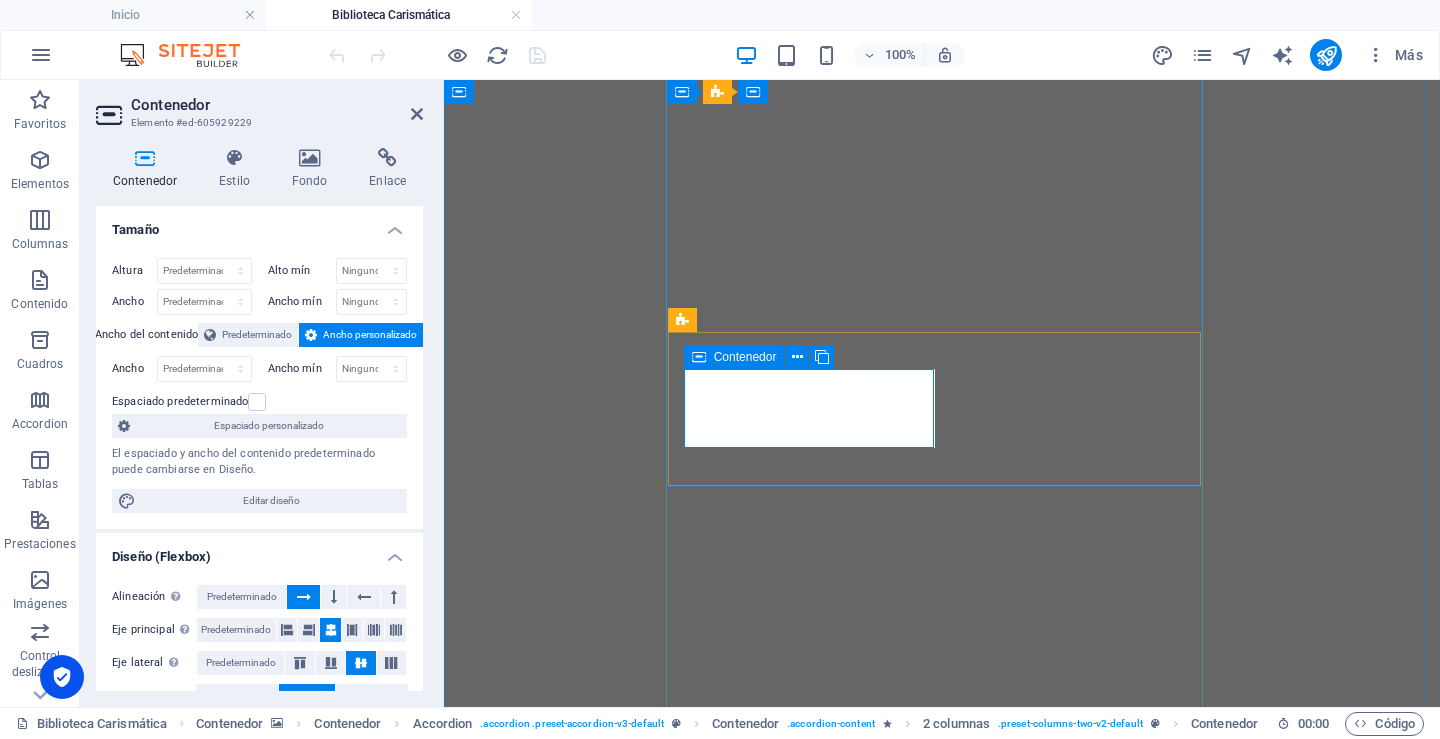 click on "Conocer, amar y servir Autora: Hna. Breige Mckenna Colección "Renovación" 12 Ediciones Paulinas" at bounding box center (942, 7246) 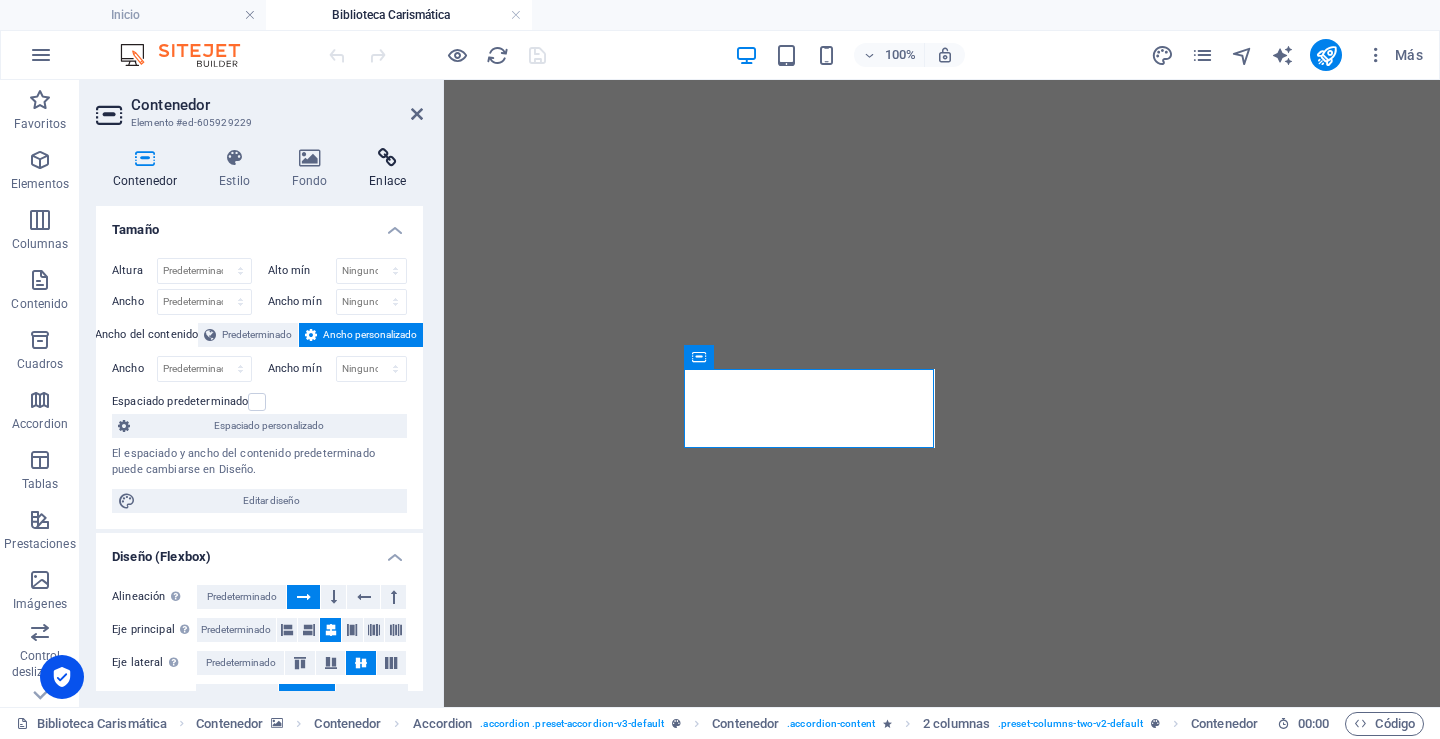 click at bounding box center (387, 158) 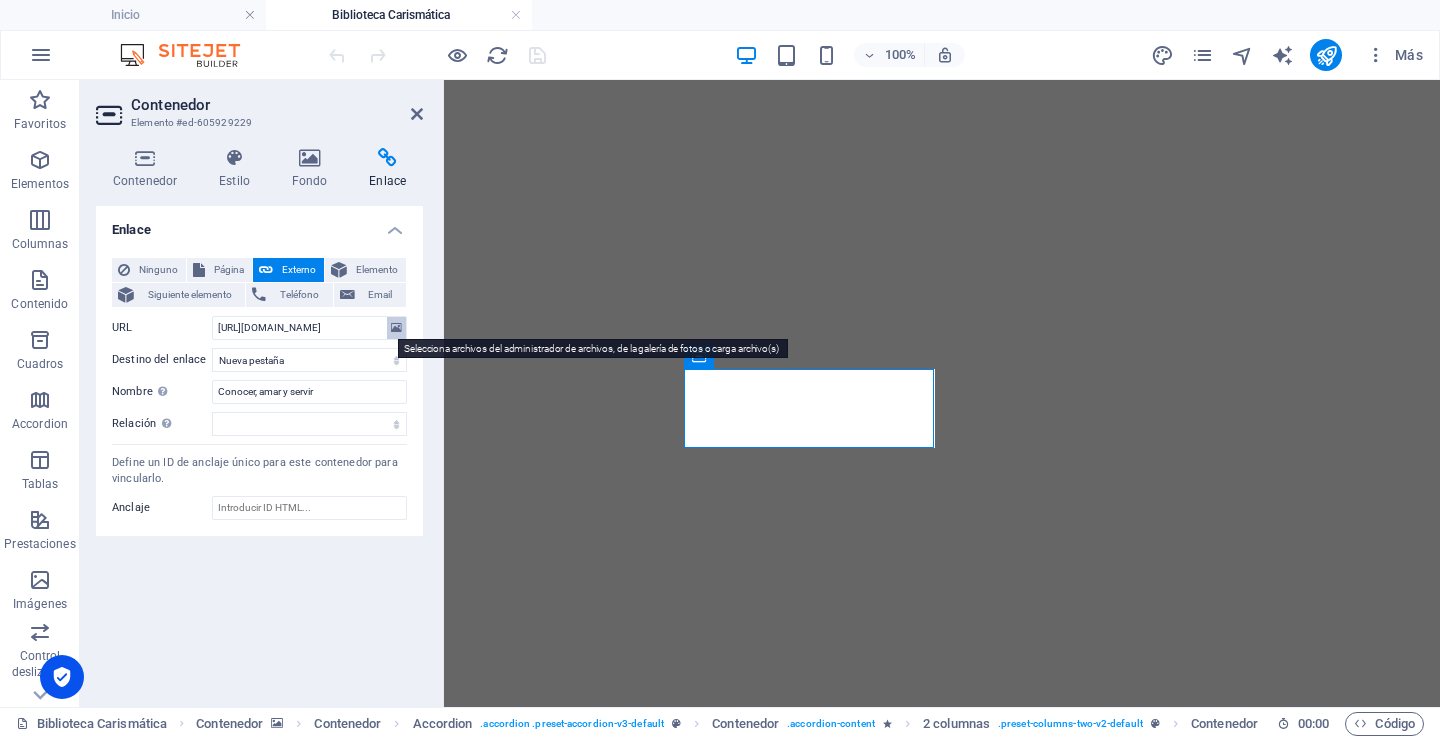 click at bounding box center [396, 328] 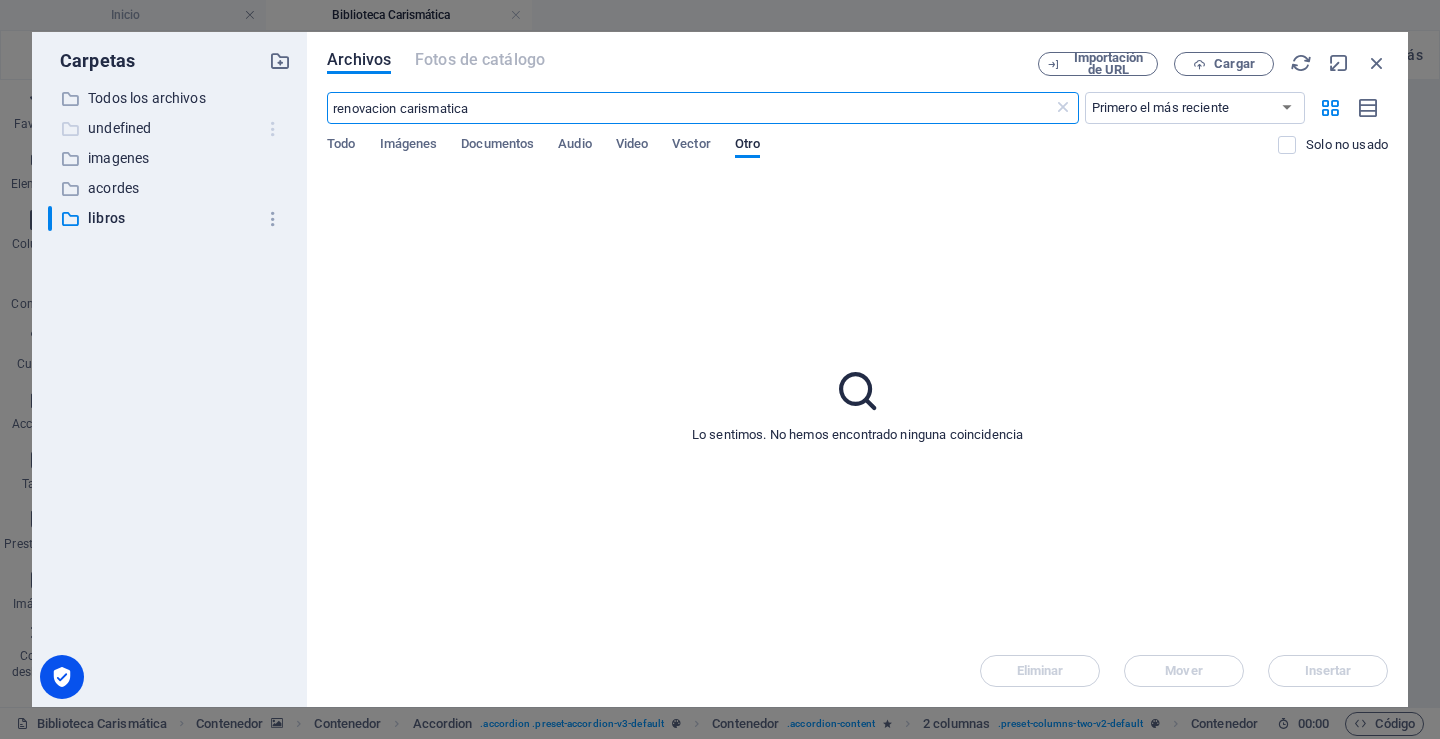 drag, startPoint x: 490, startPoint y: 107, endPoint x: 269, endPoint y: 118, distance: 221.27359 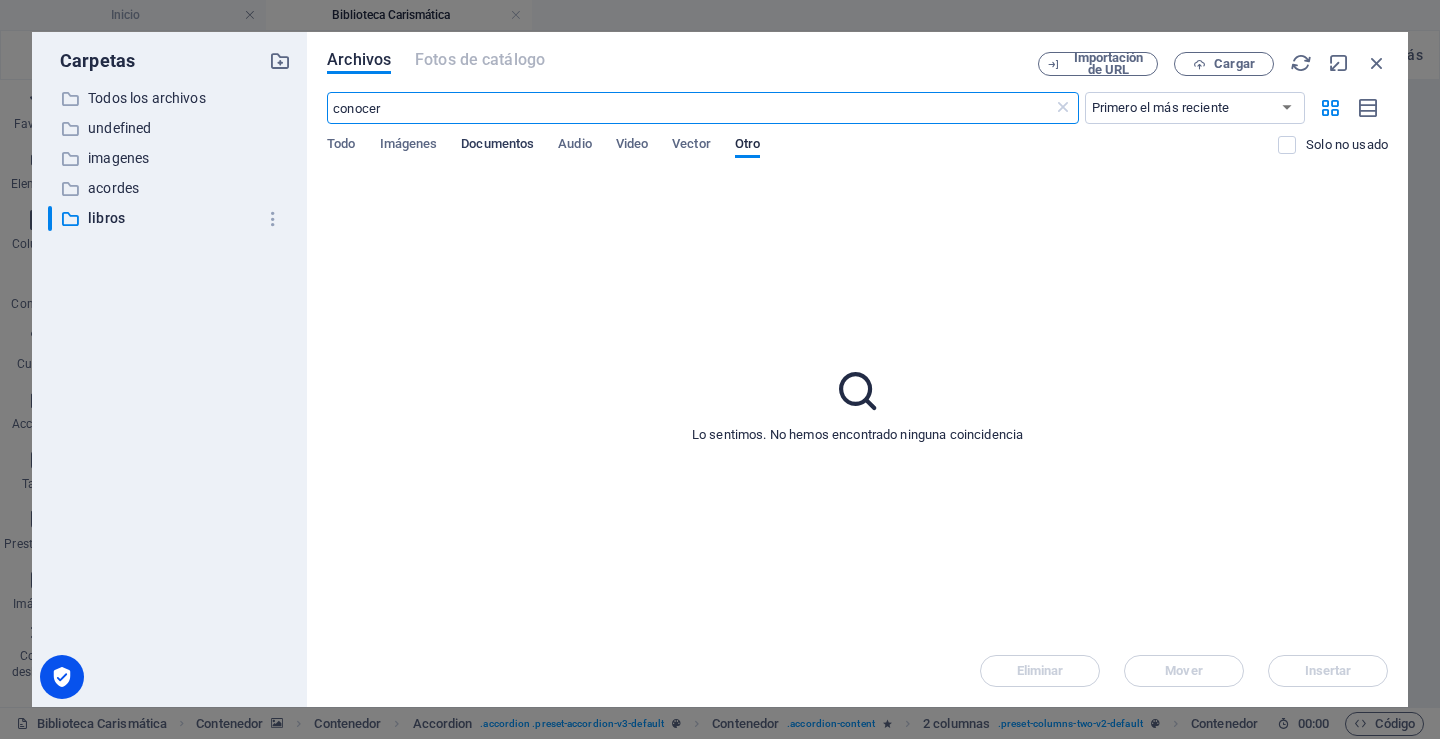 type on "conocer" 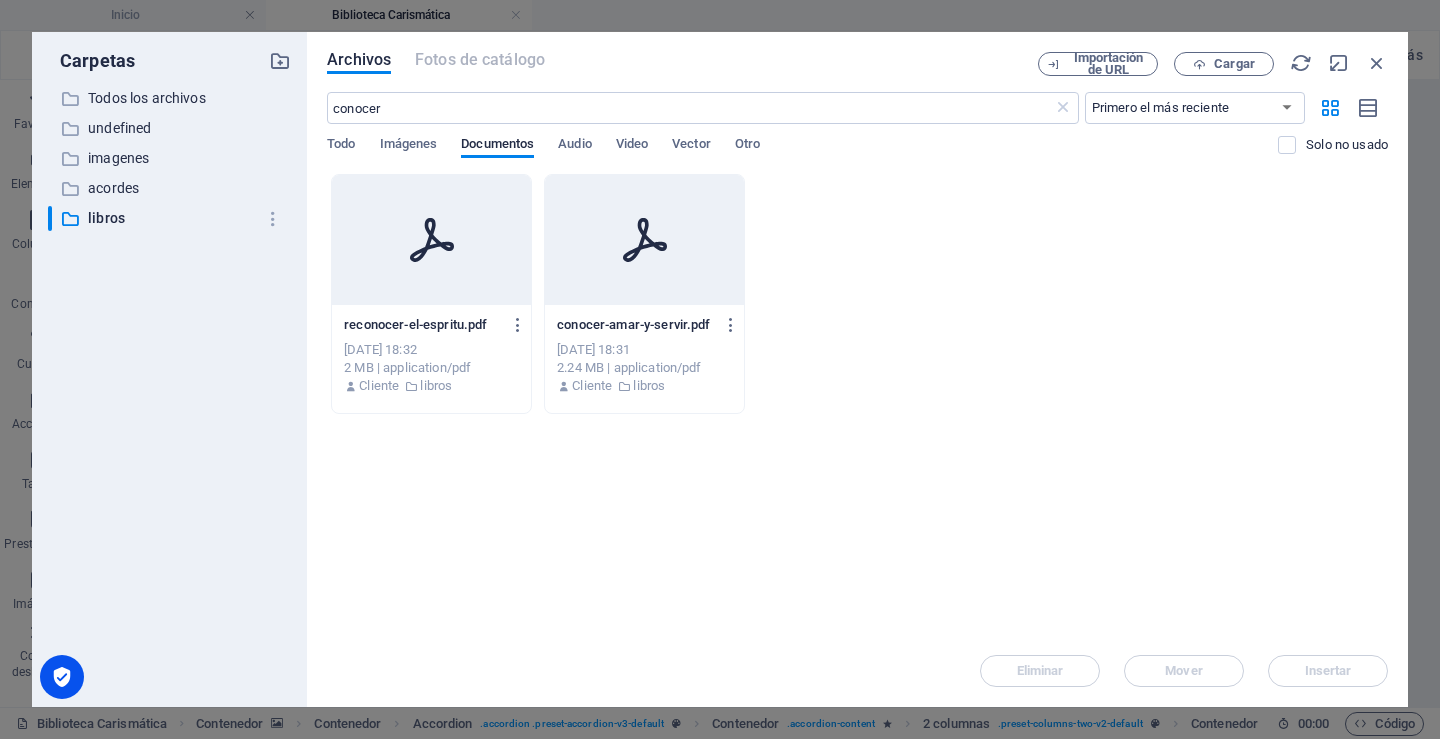 click on "conocer-amar-y-servir.pdf" at bounding box center [635, 325] 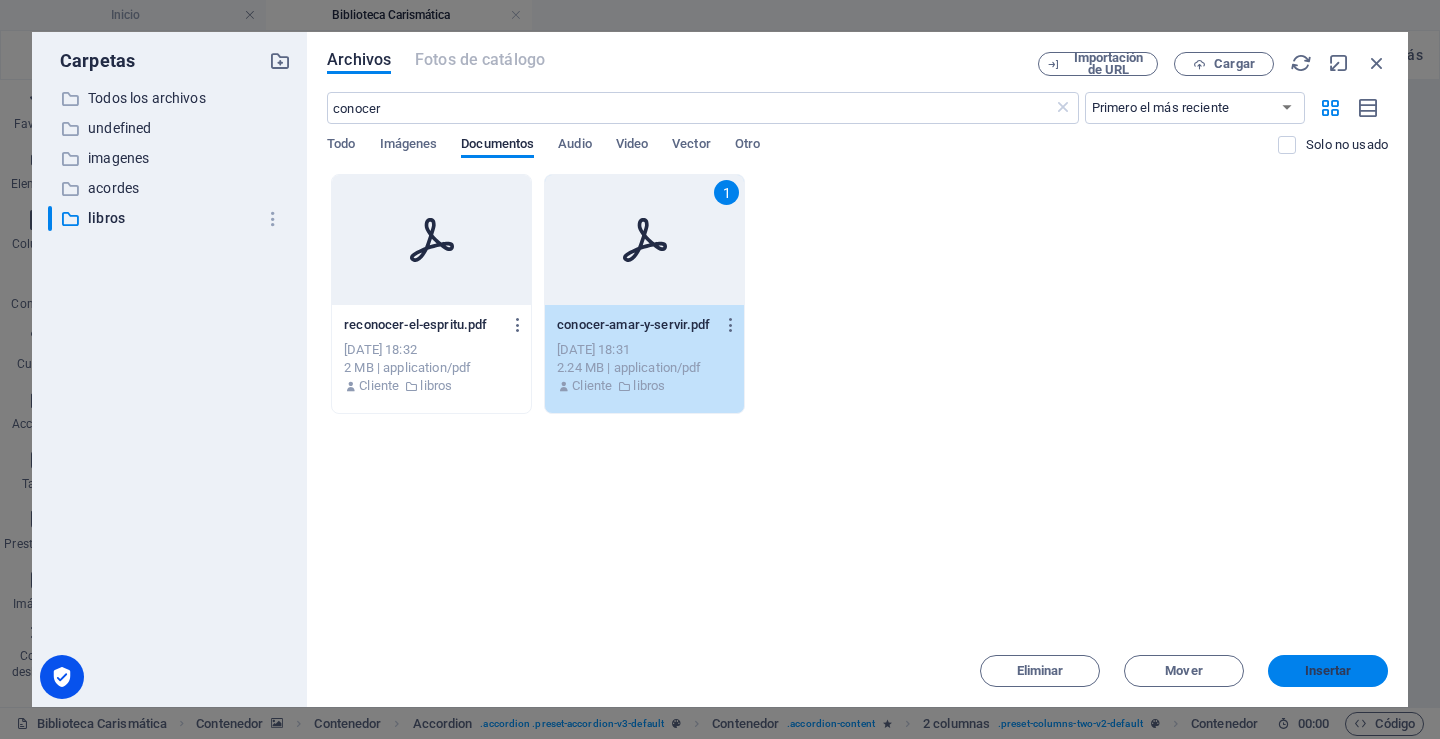 drag, startPoint x: 570, startPoint y: 506, endPoint x: 1323, endPoint y: 667, distance: 770.0195 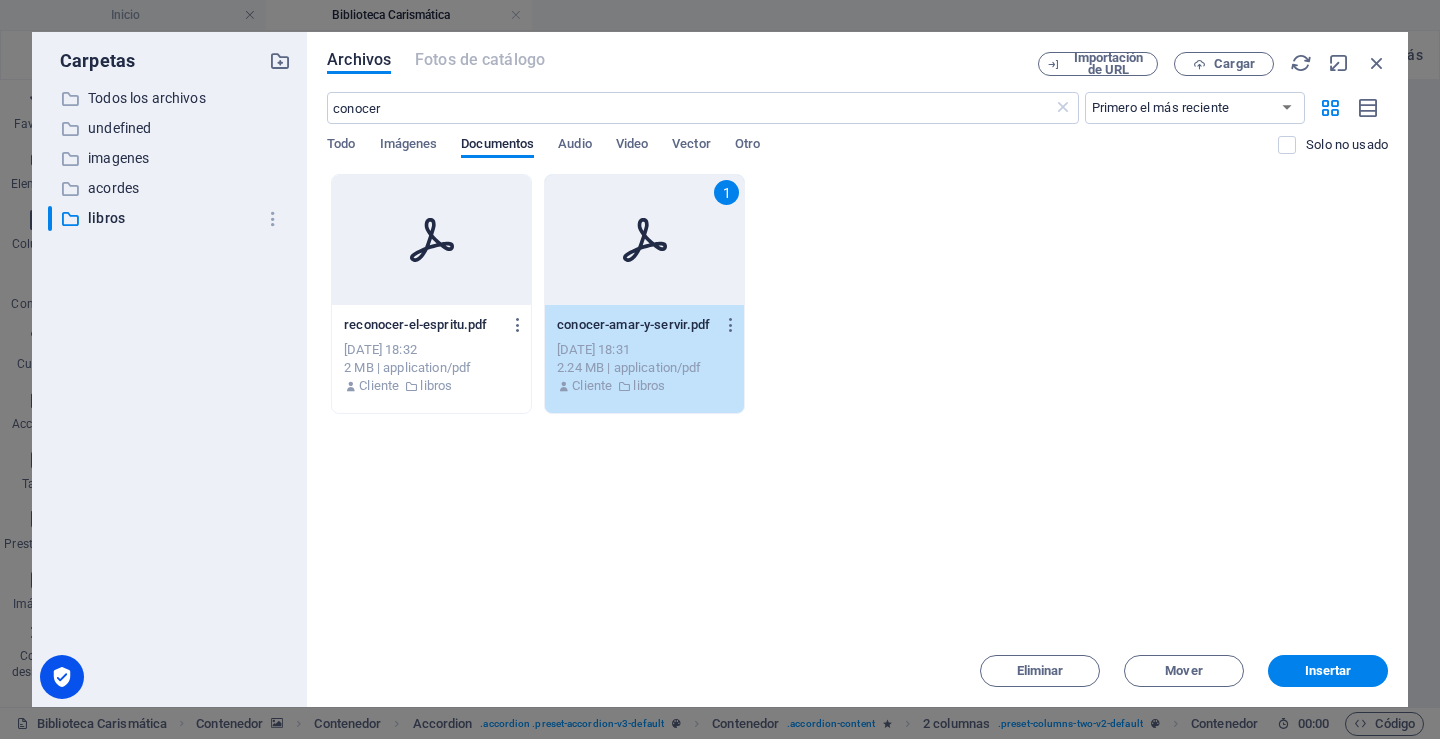type on "https://cdn1.site-media.eu/images/document/14877644/conocer-amar-y-servir.pdf" 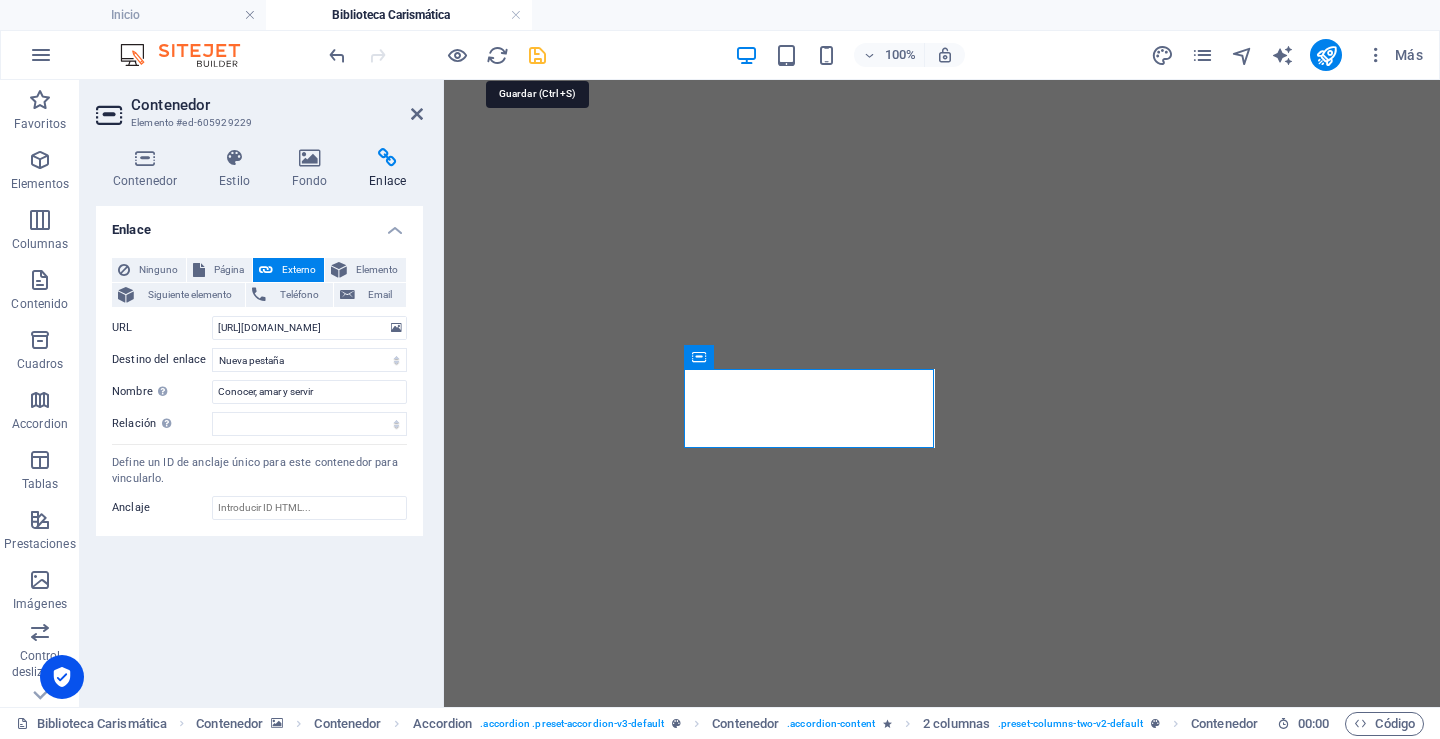 drag, startPoint x: 452, startPoint y: 174, endPoint x: 538, endPoint y: 56, distance: 146.0137 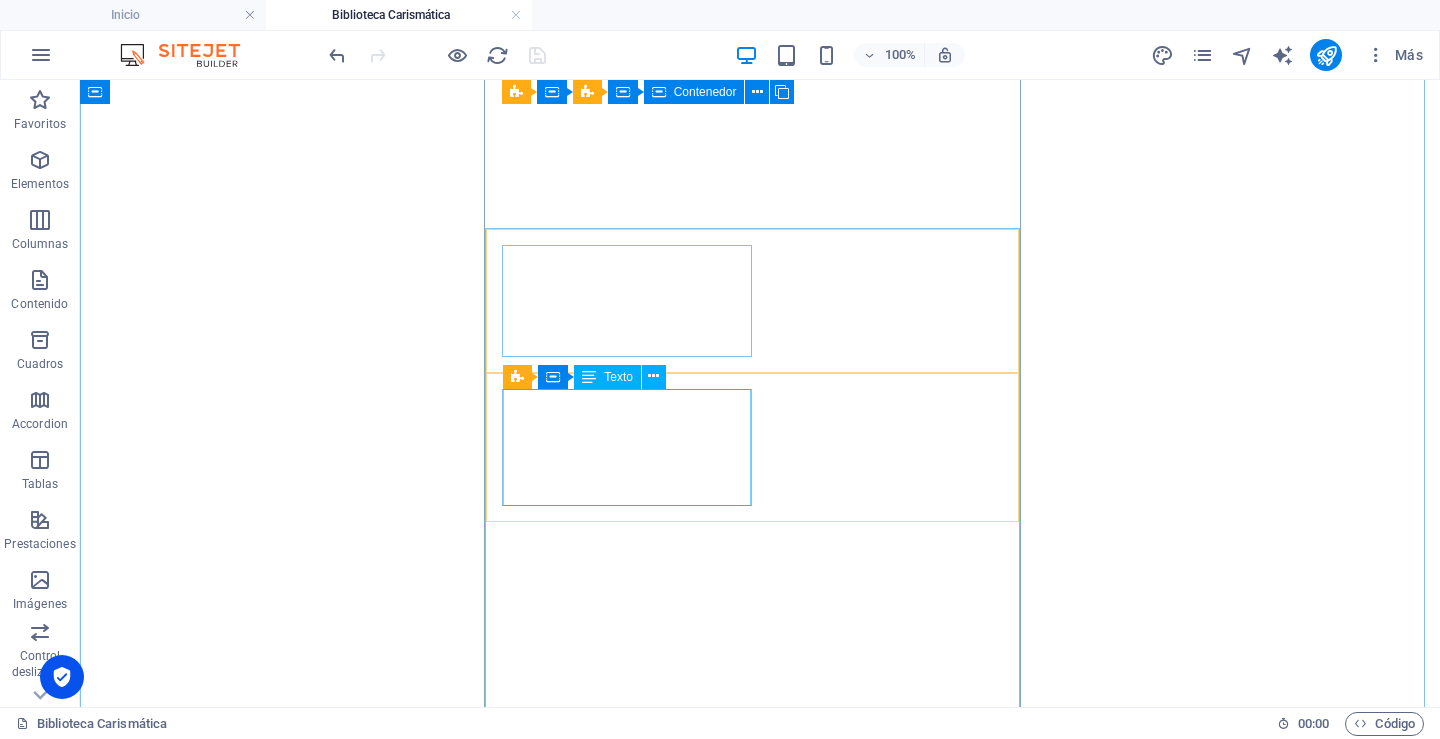 scroll, scrollTop: 3176, scrollLeft: 0, axis: vertical 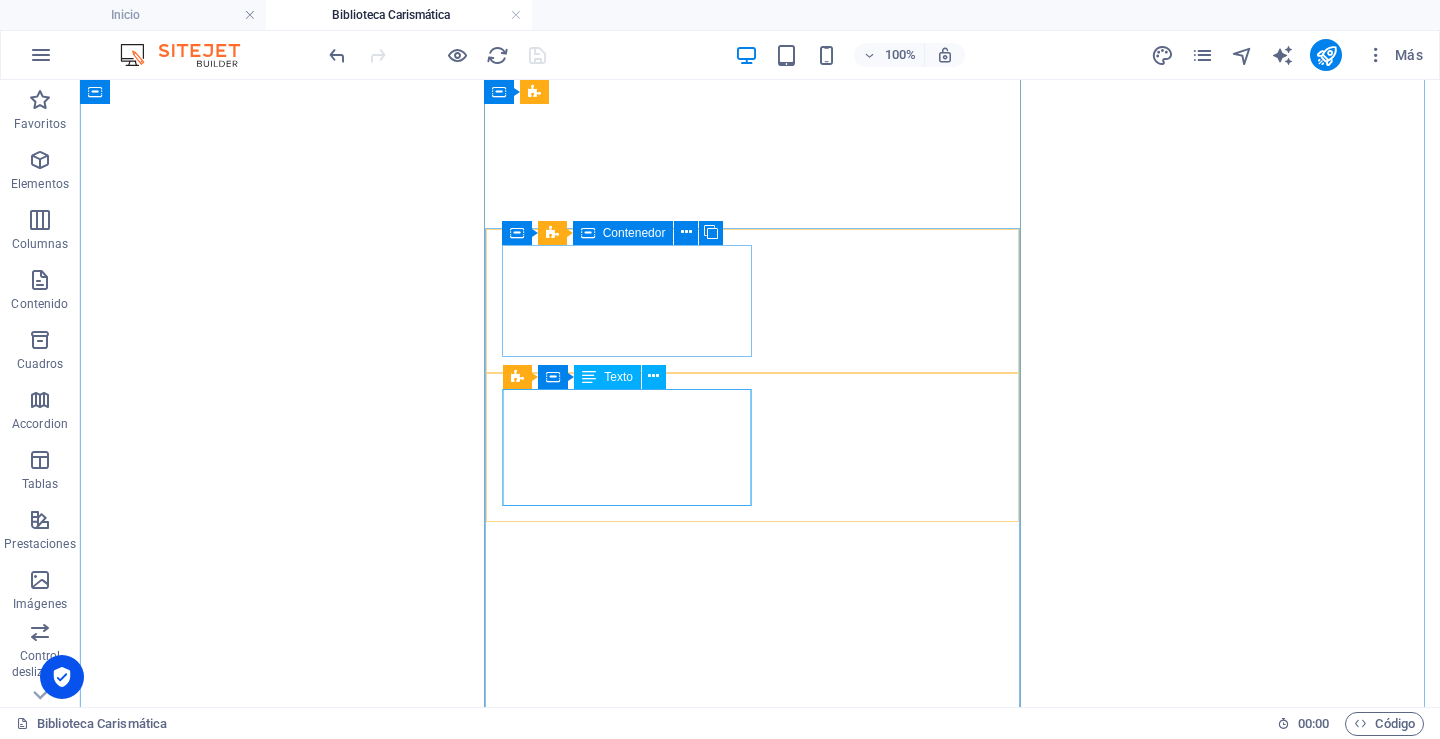 click on "La   Renovación  Carismática, "un  Pentecostés  hoy" Autor: Salvador Carrillo Alday,M. Sp. S. Renovación Carismática Serafino Falvo" at bounding box center (760, 8796) 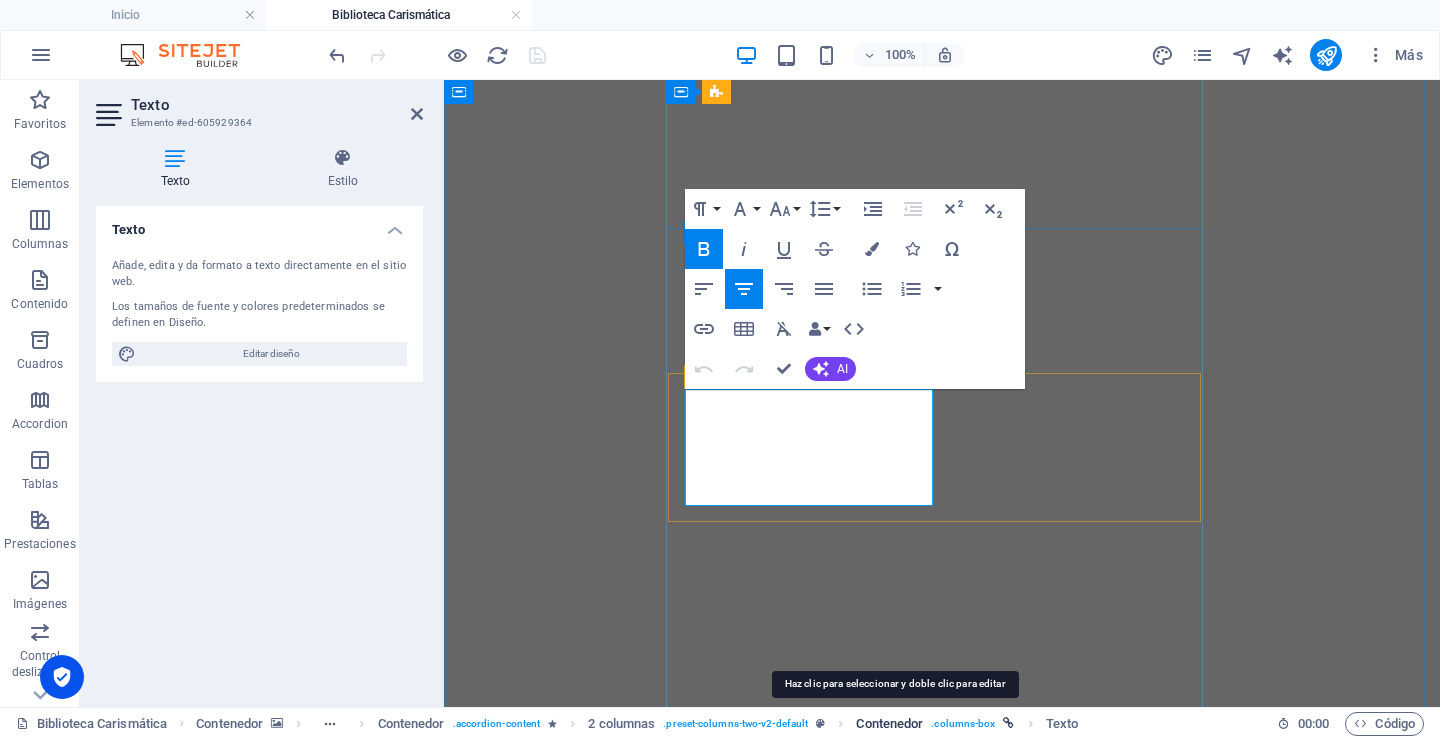 click on "Contenedor" at bounding box center (889, 724) 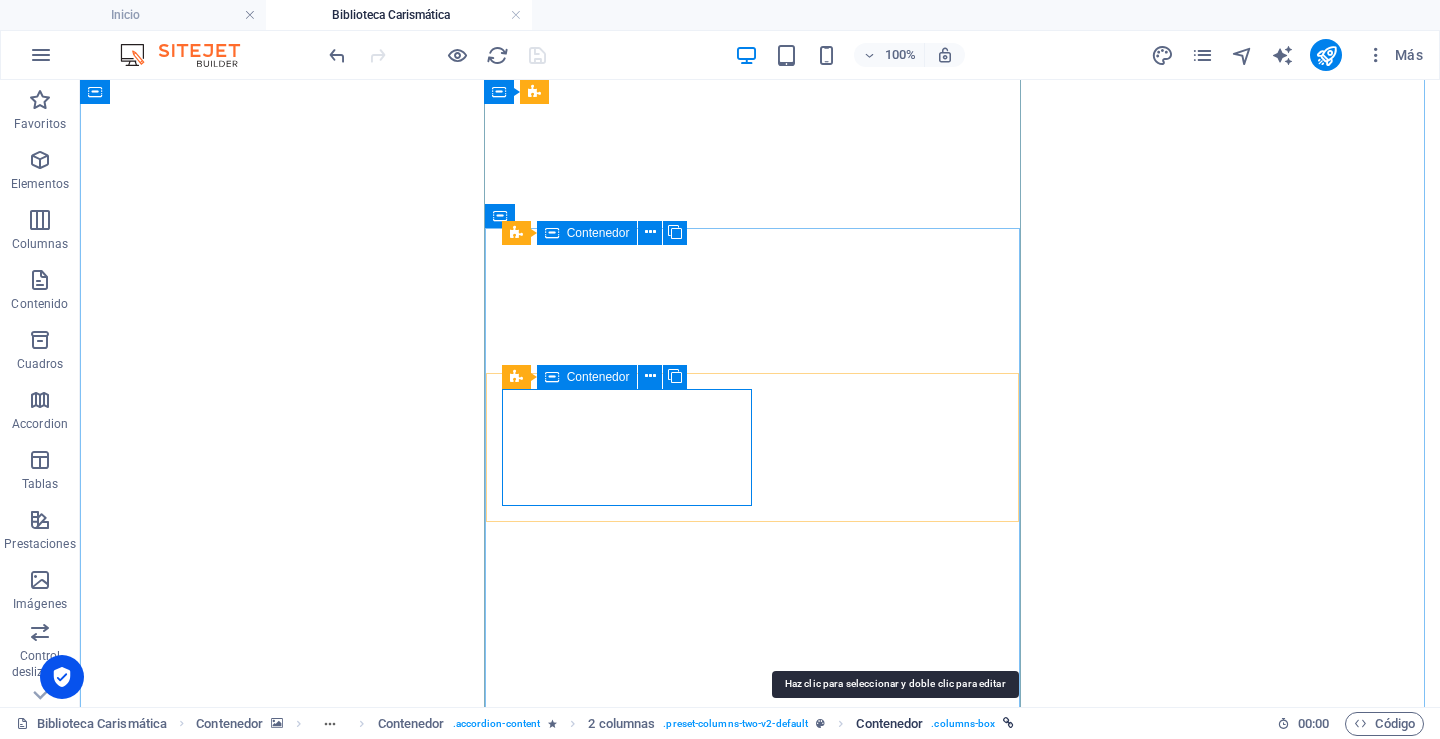 click on "Contenedor" at bounding box center [889, 724] 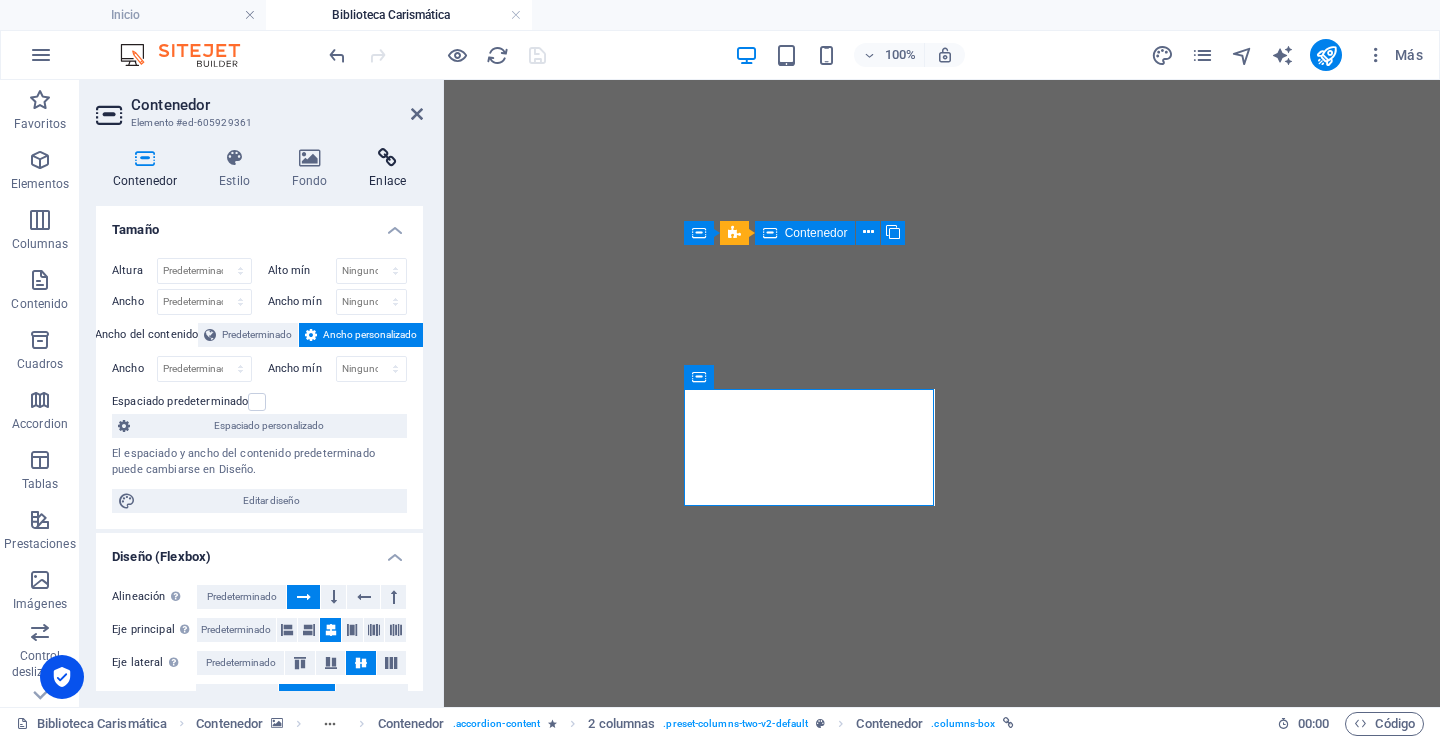 drag, startPoint x: 387, startPoint y: 170, endPoint x: 384, endPoint y: 180, distance: 10.440307 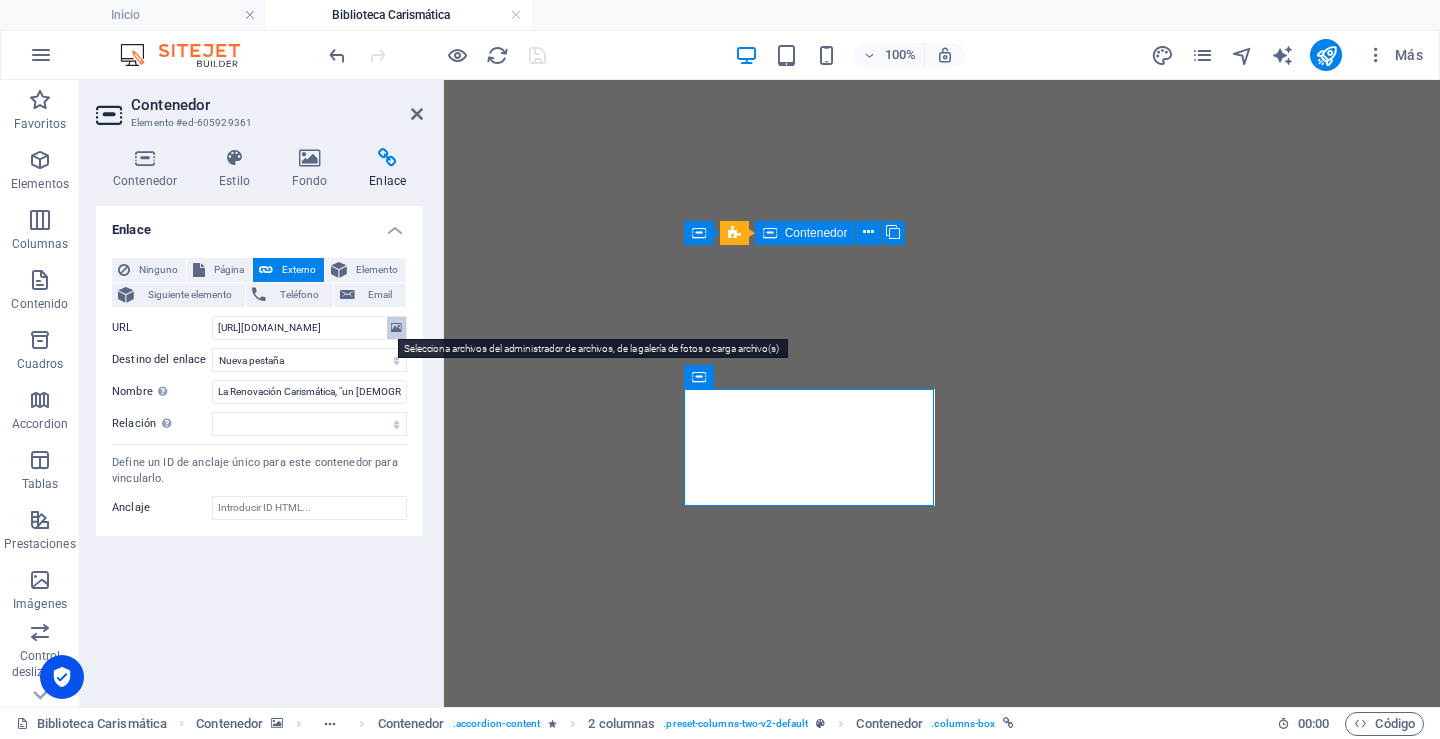 click at bounding box center [396, 328] 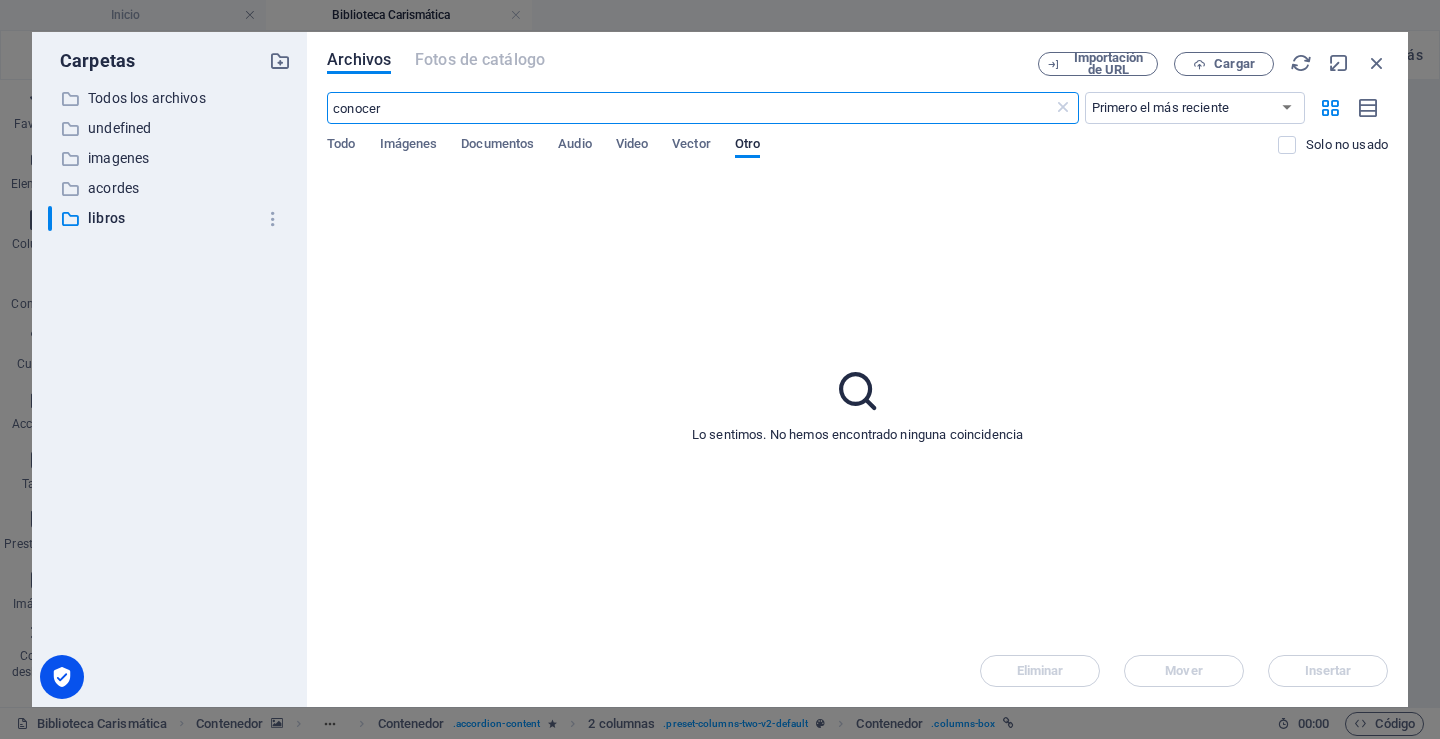 scroll, scrollTop: 2749, scrollLeft: 0, axis: vertical 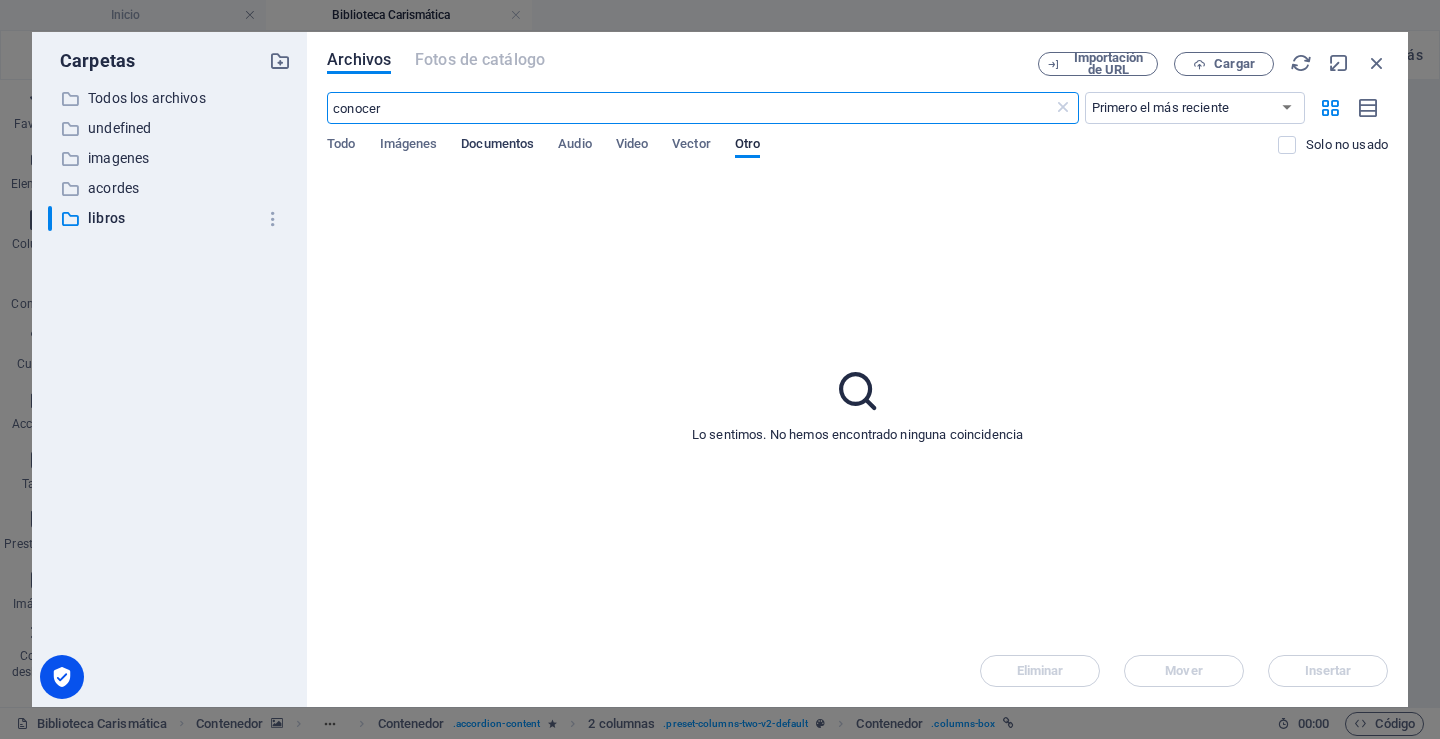 click on "Documentos" at bounding box center [497, 146] 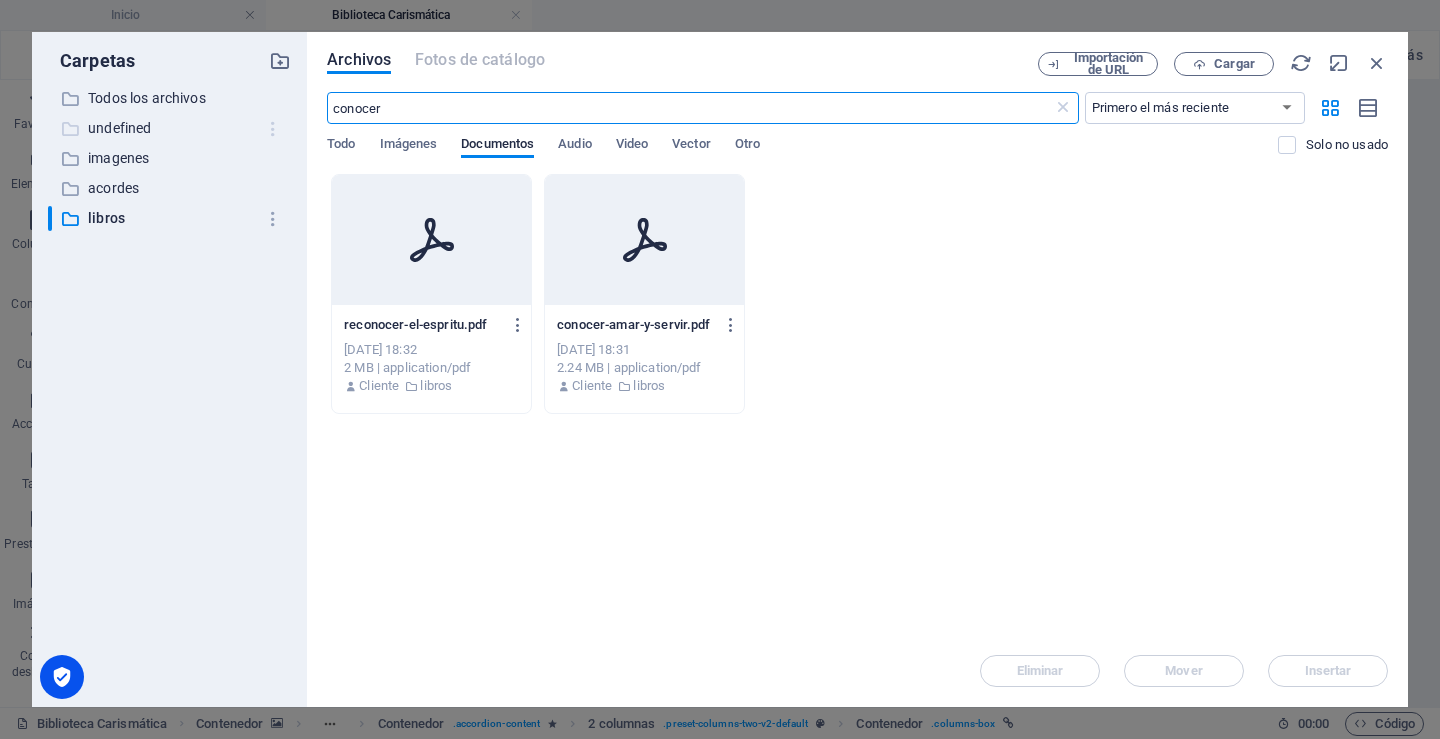 drag, startPoint x: 421, startPoint y: 104, endPoint x: 257, endPoint y: 127, distance: 165.60495 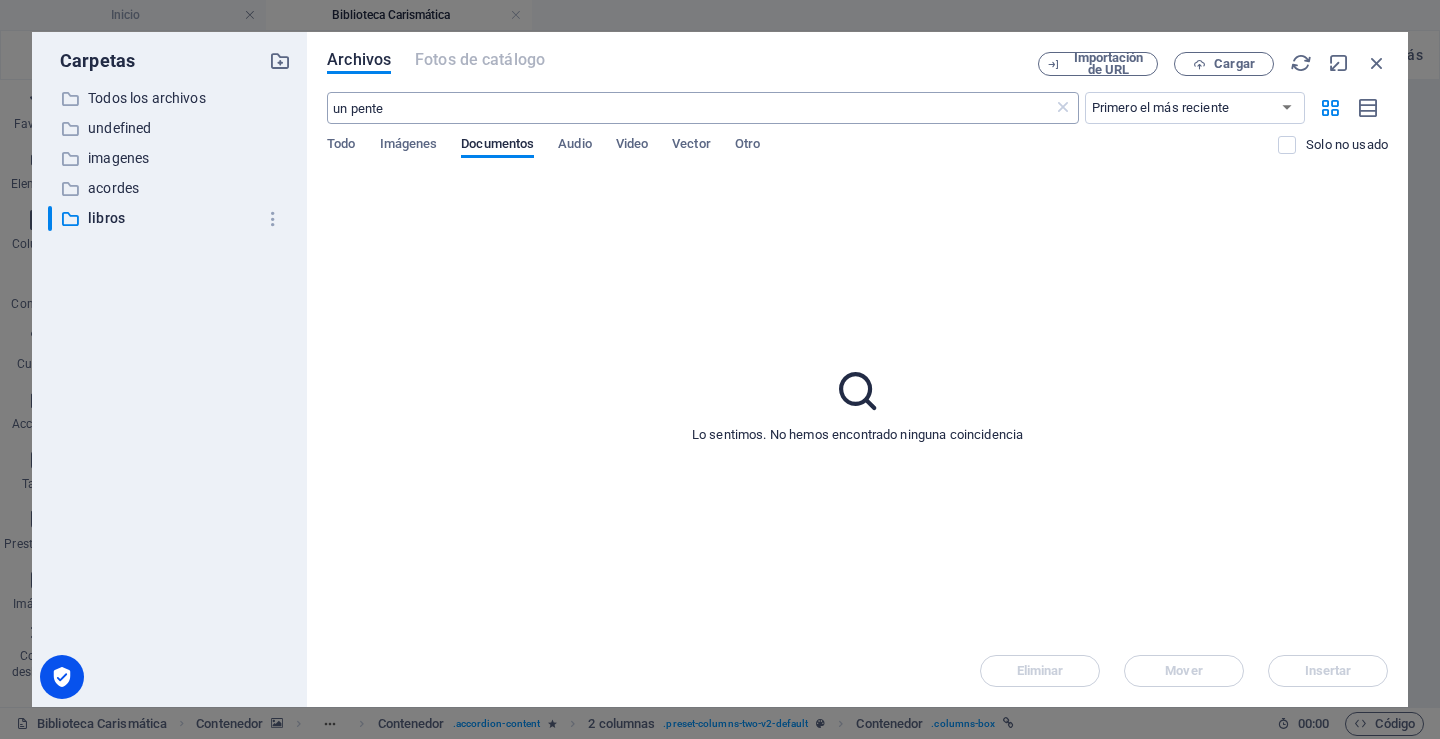 click on "un pente" at bounding box center [689, 108] 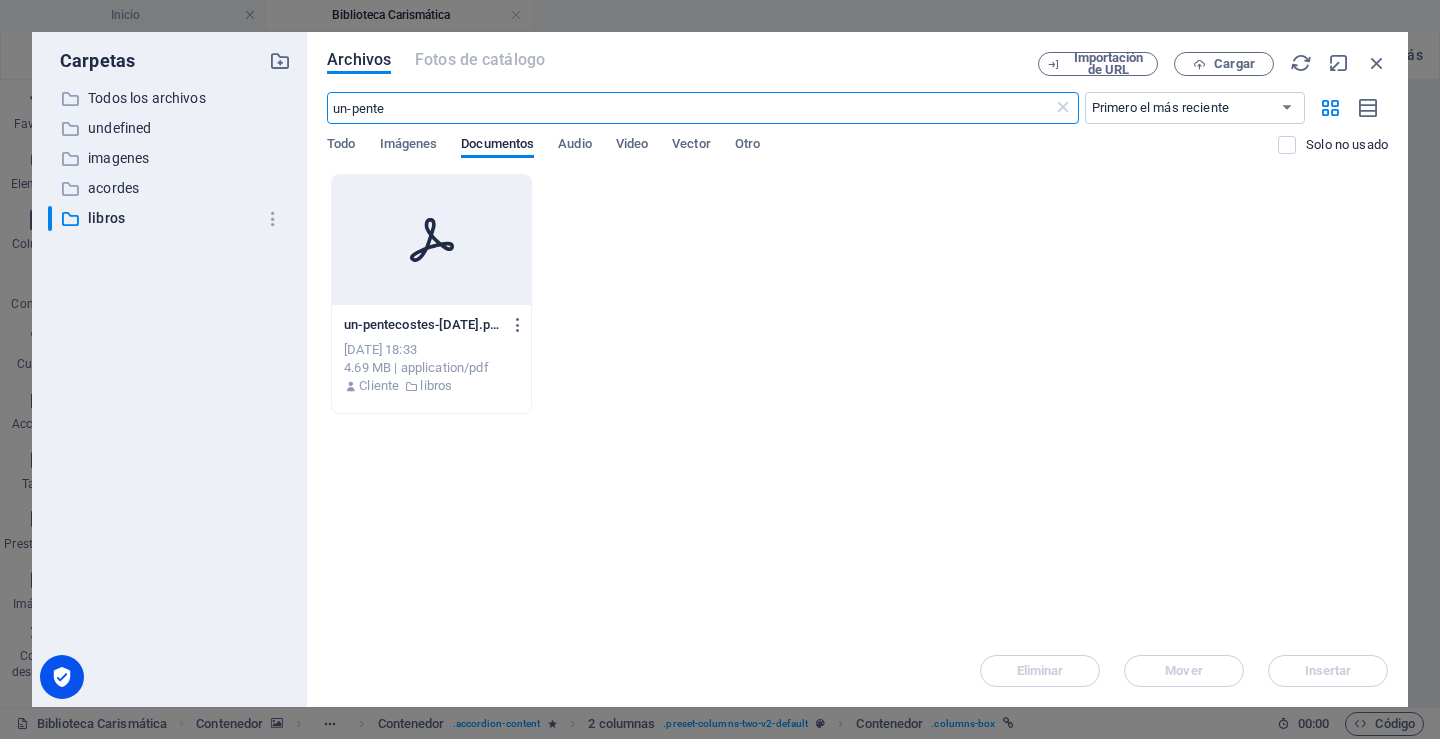 type on "un-pente" 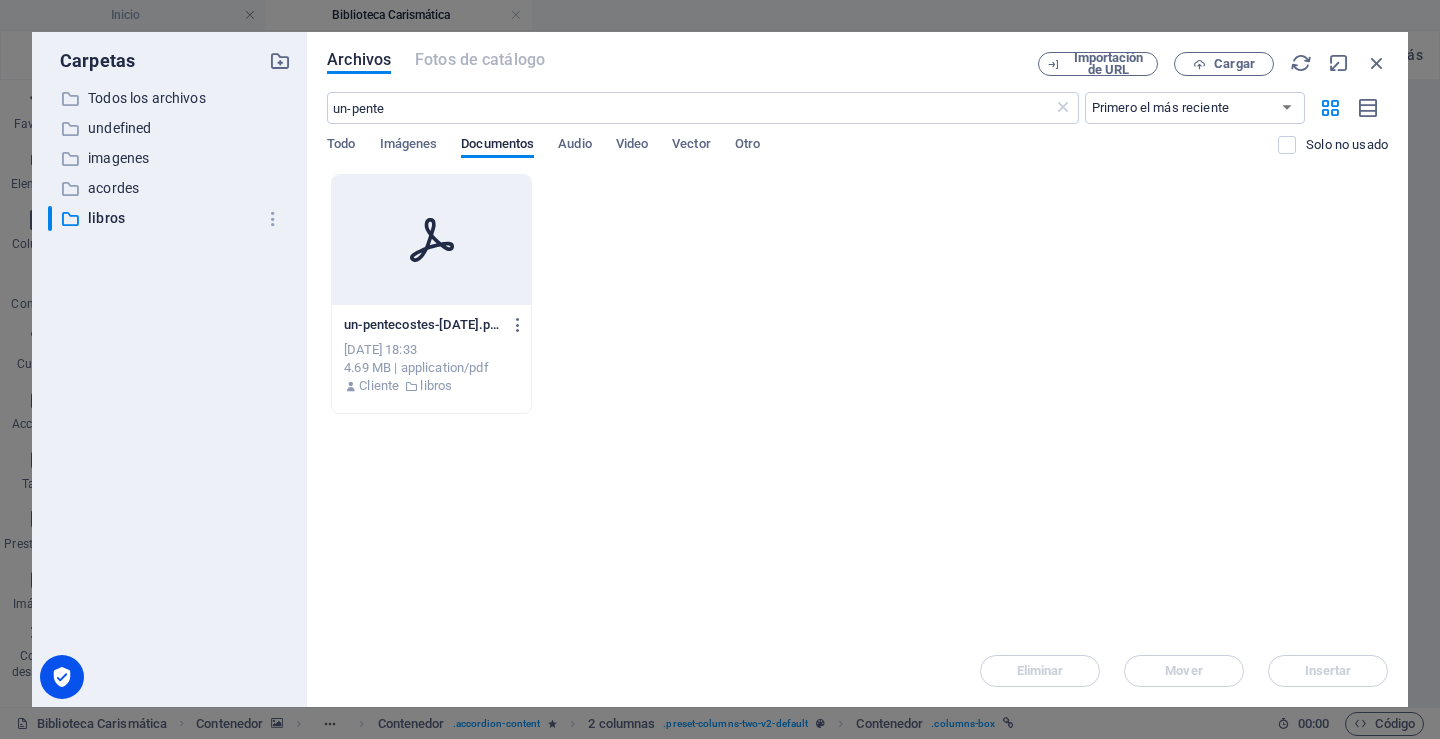 click on "un-pentecostes-hoy.pdf" at bounding box center [422, 325] 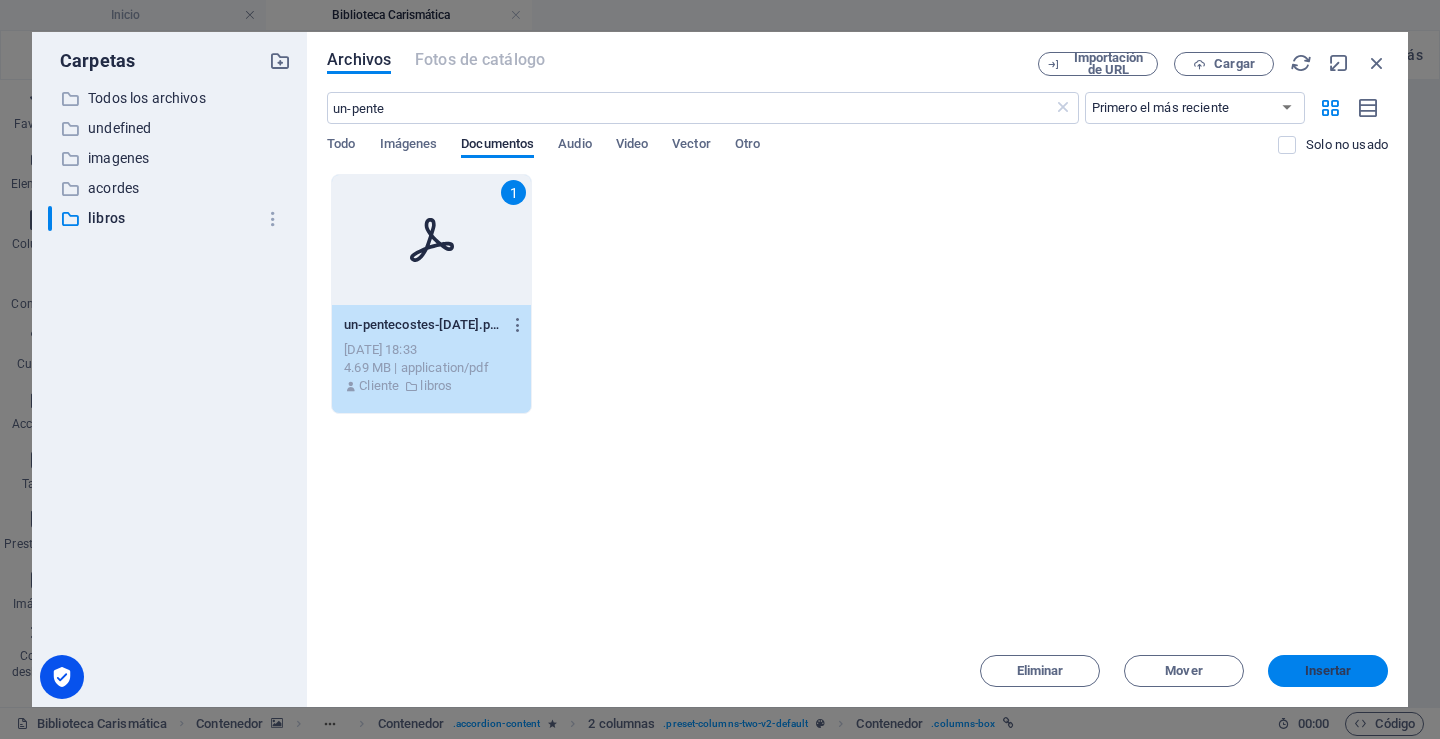 click on "Insertar" at bounding box center (1328, 671) 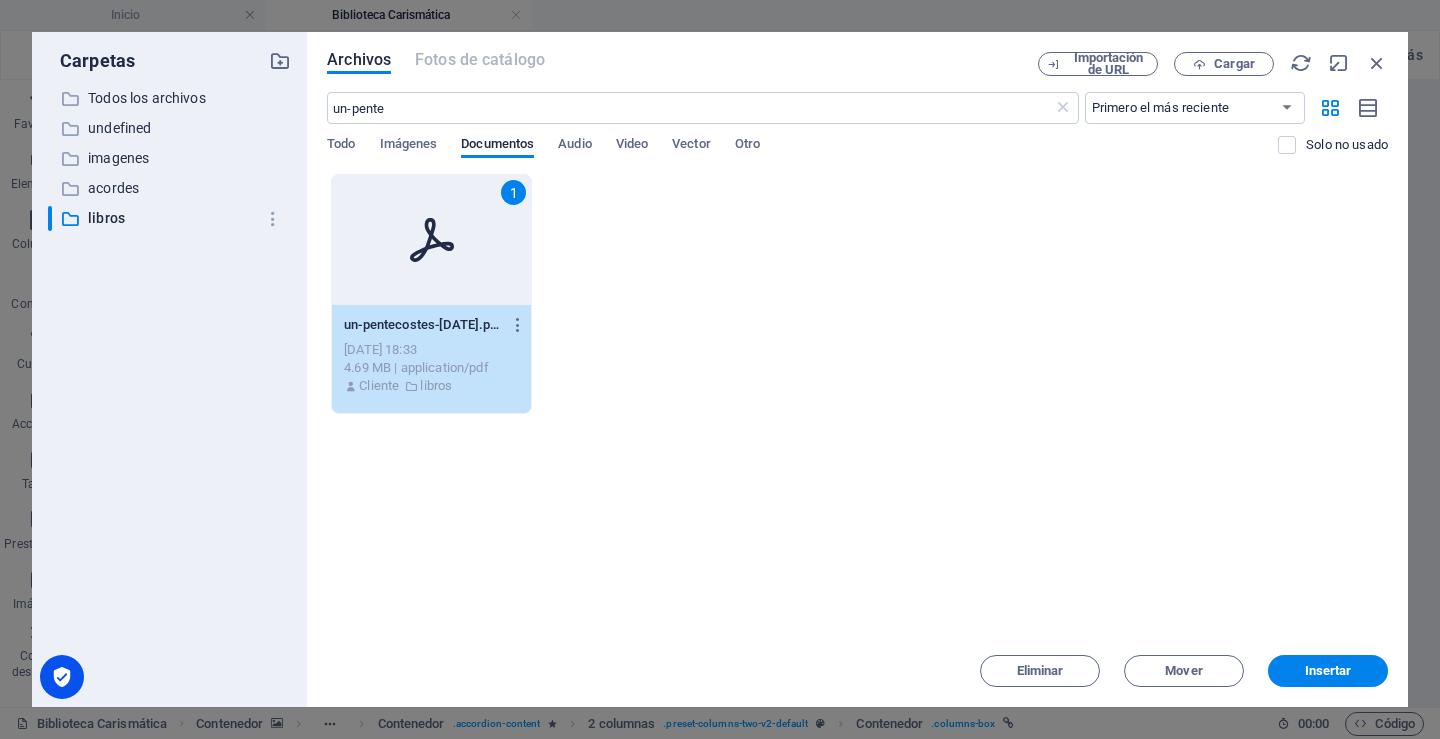 type on "https://cdn1.site-media.eu/images/document/14877911/un-pentecostes-hoy.pdf" 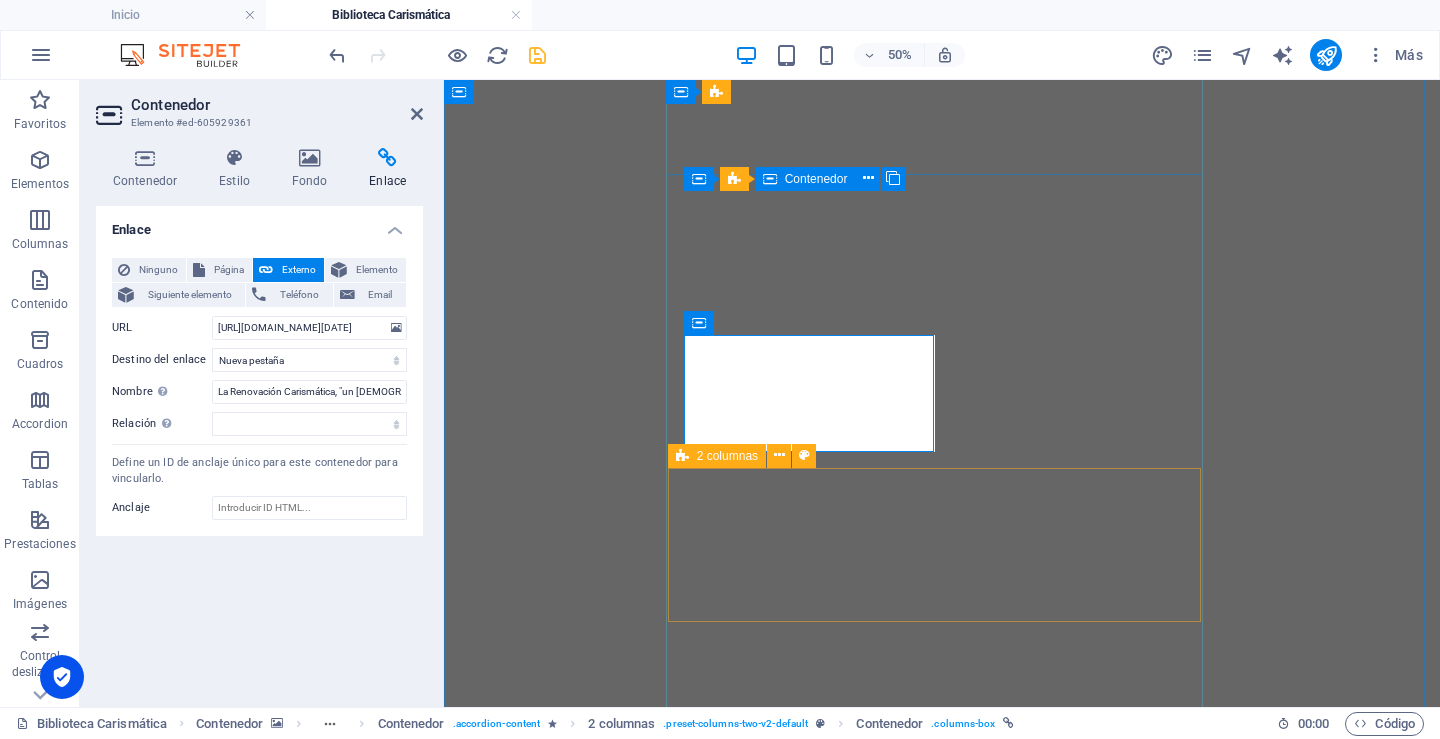 scroll, scrollTop: 3230, scrollLeft: 0, axis: vertical 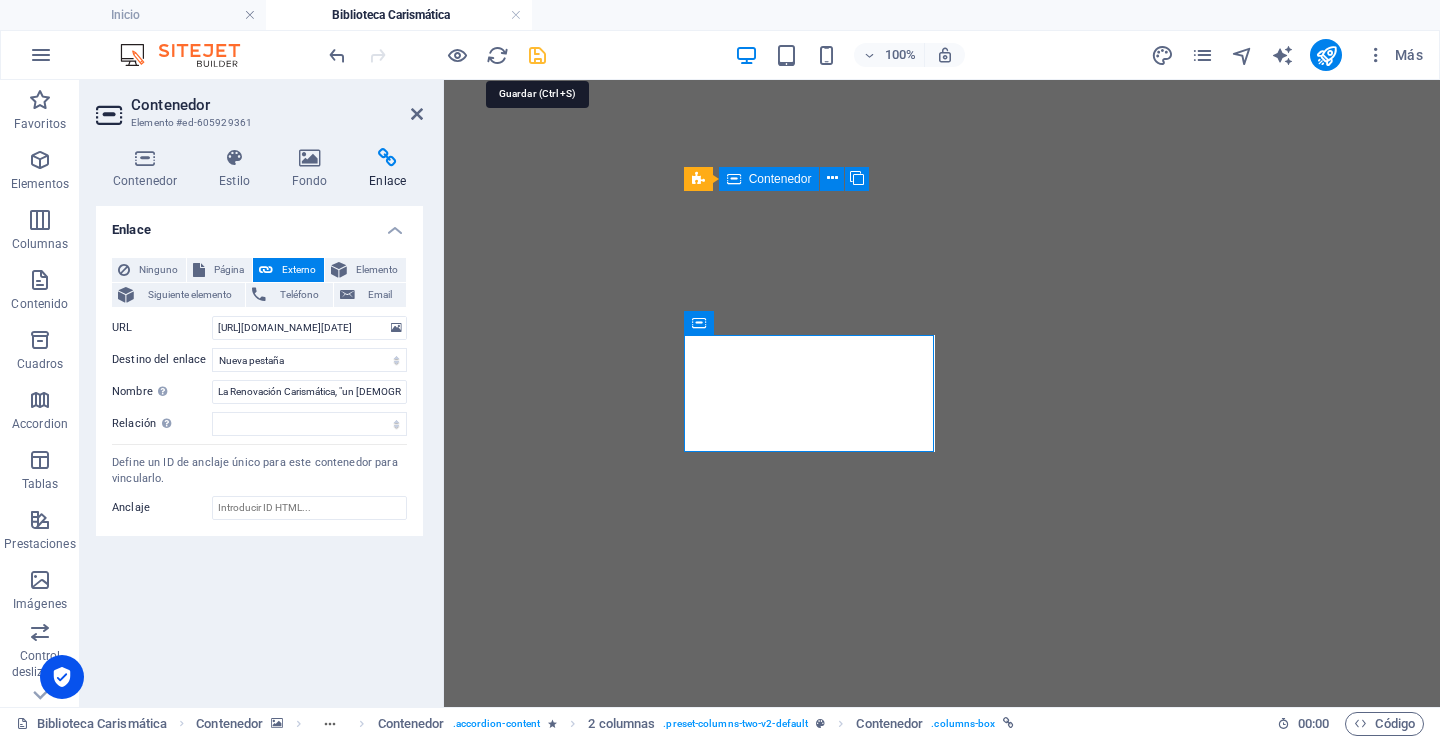 click at bounding box center [537, 55] 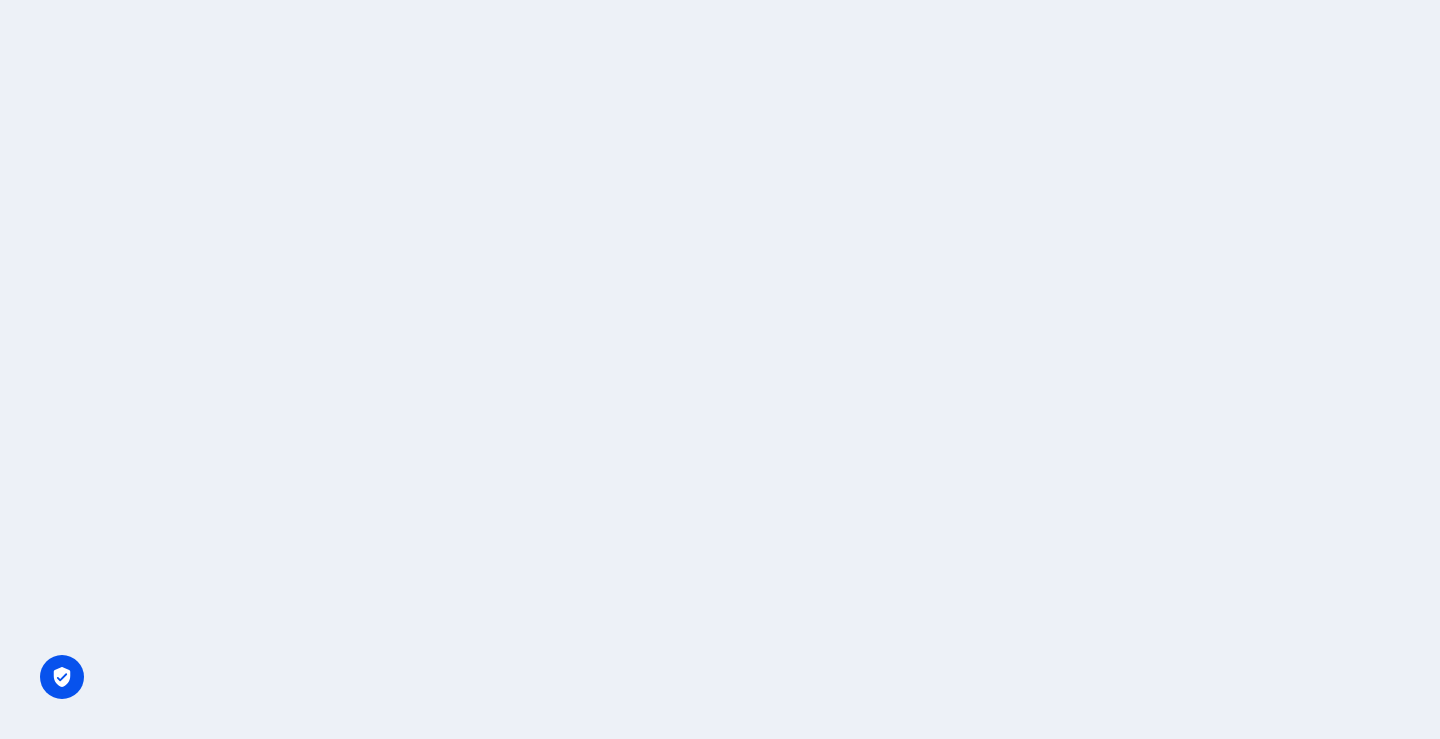 scroll, scrollTop: 0, scrollLeft: 0, axis: both 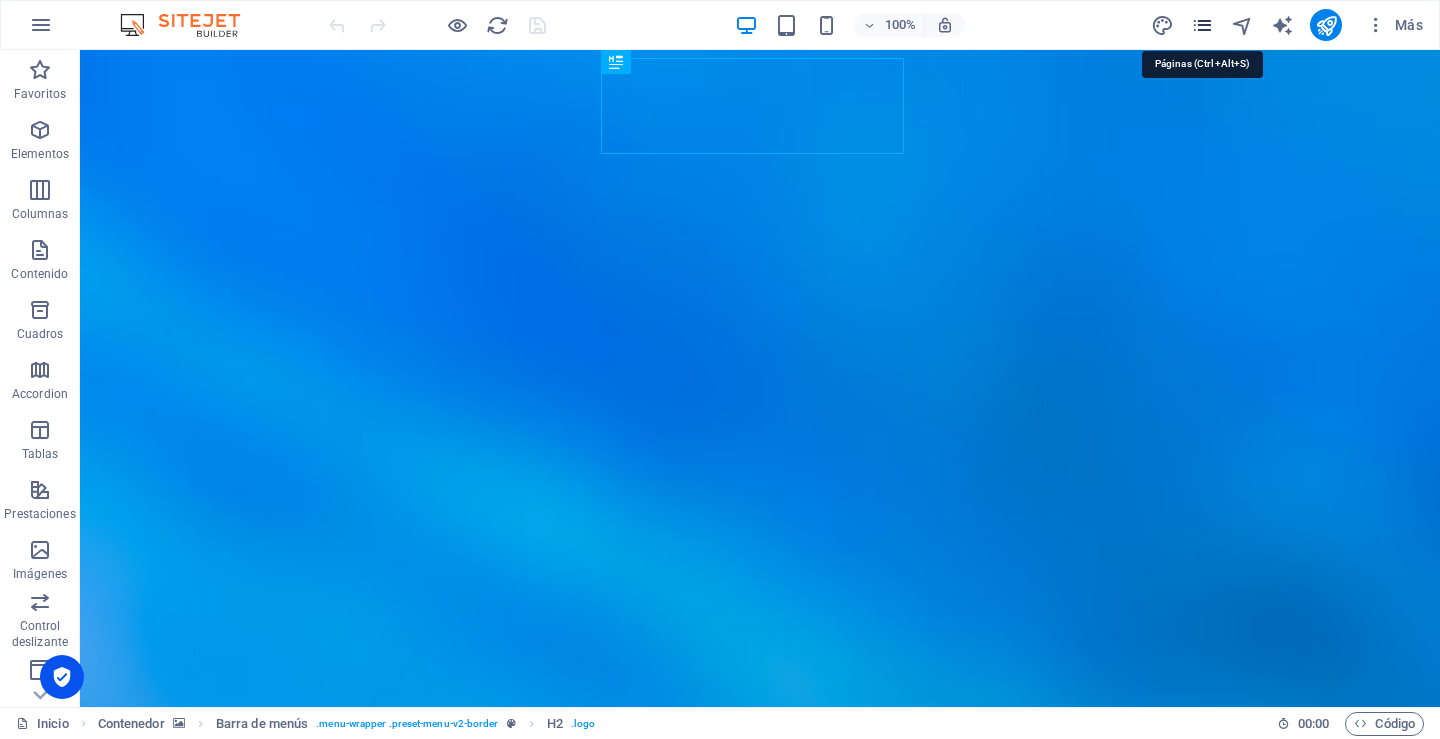 click at bounding box center [1202, 25] 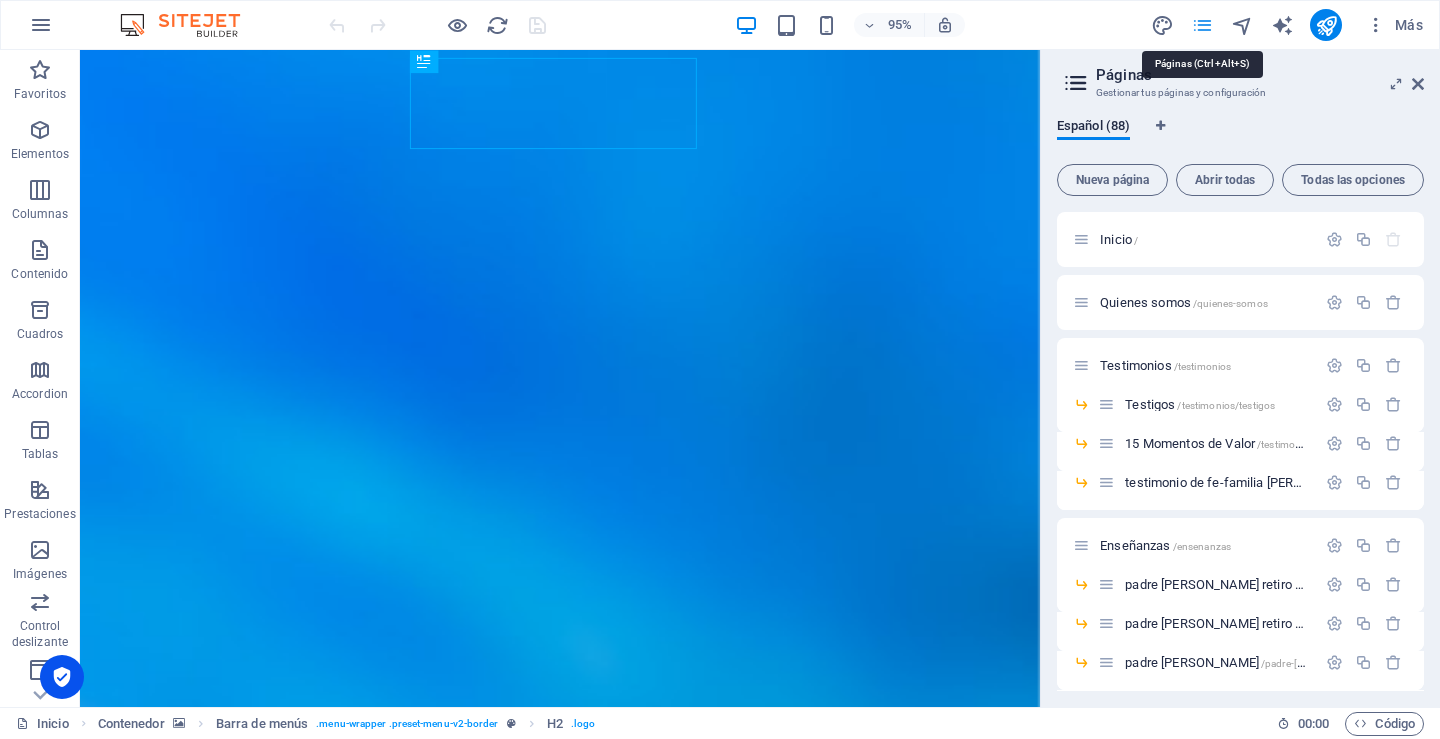 click at bounding box center [1202, 25] 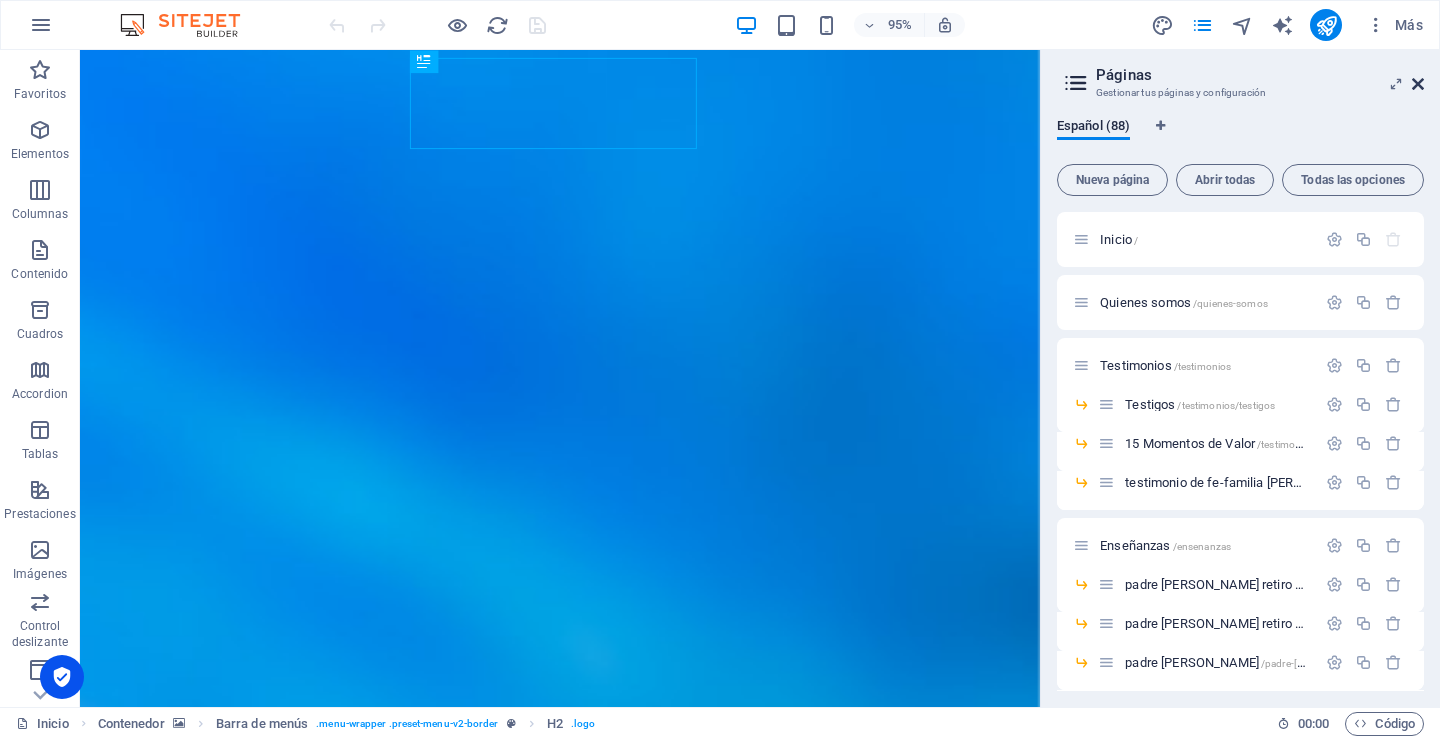 click at bounding box center [1418, 84] 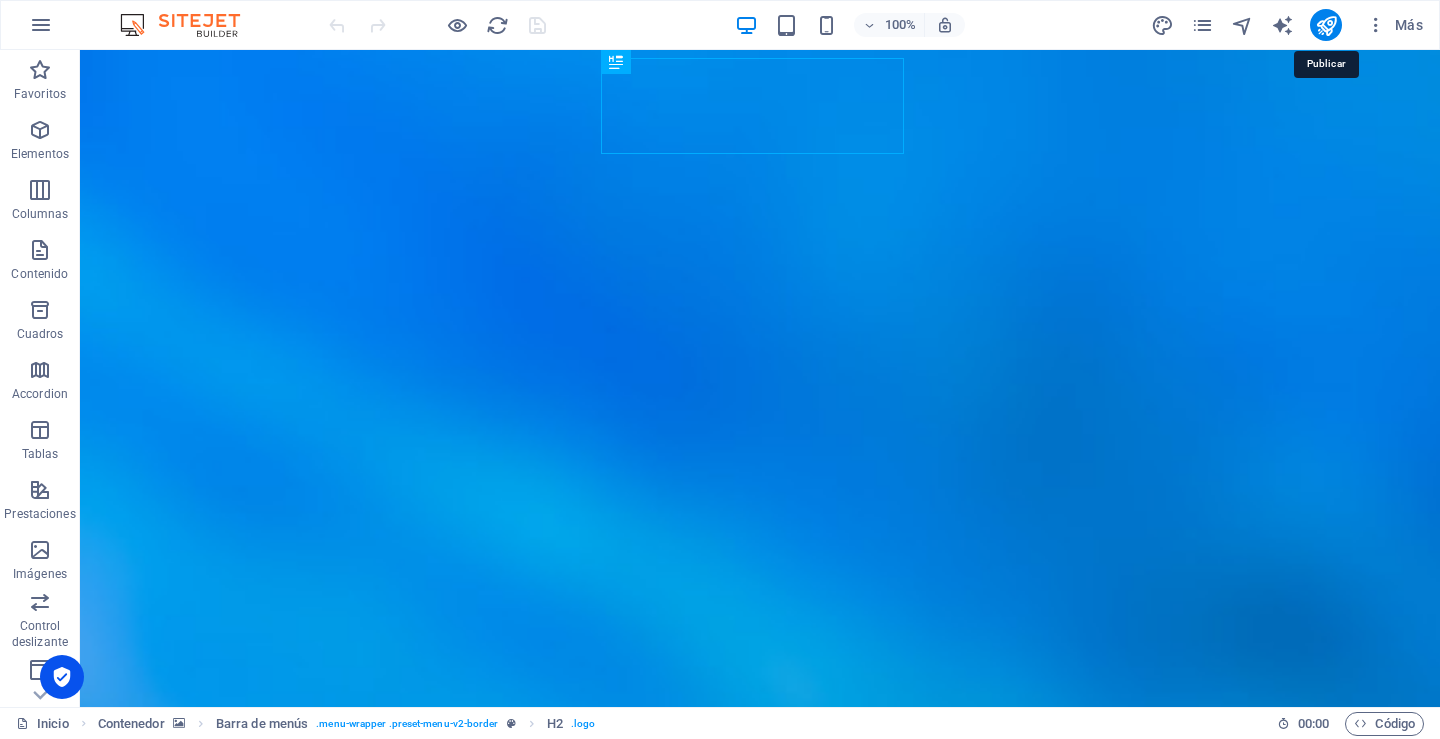 drag, startPoint x: 1332, startPoint y: 26, endPoint x: 1279, endPoint y: 40, distance: 54.81788 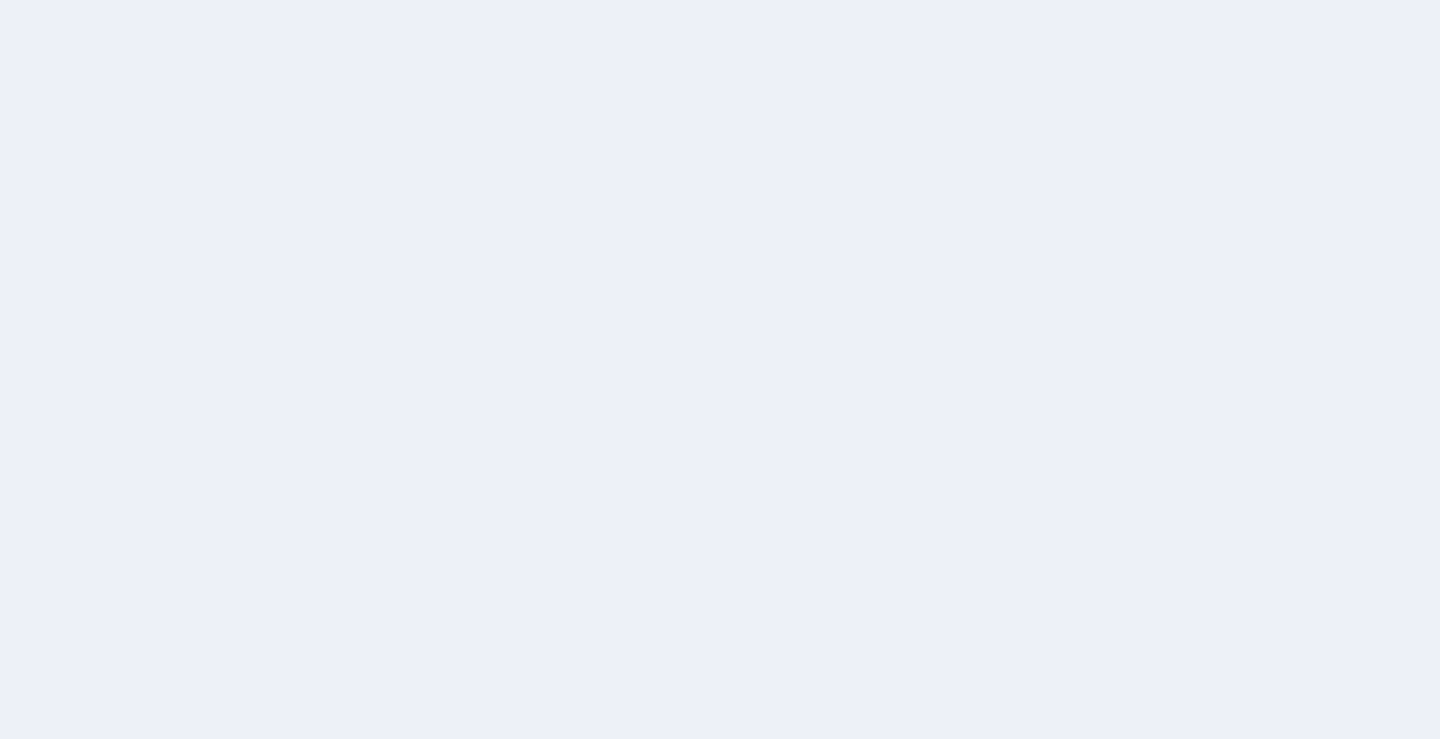 scroll, scrollTop: 0, scrollLeft: 0, axis: both 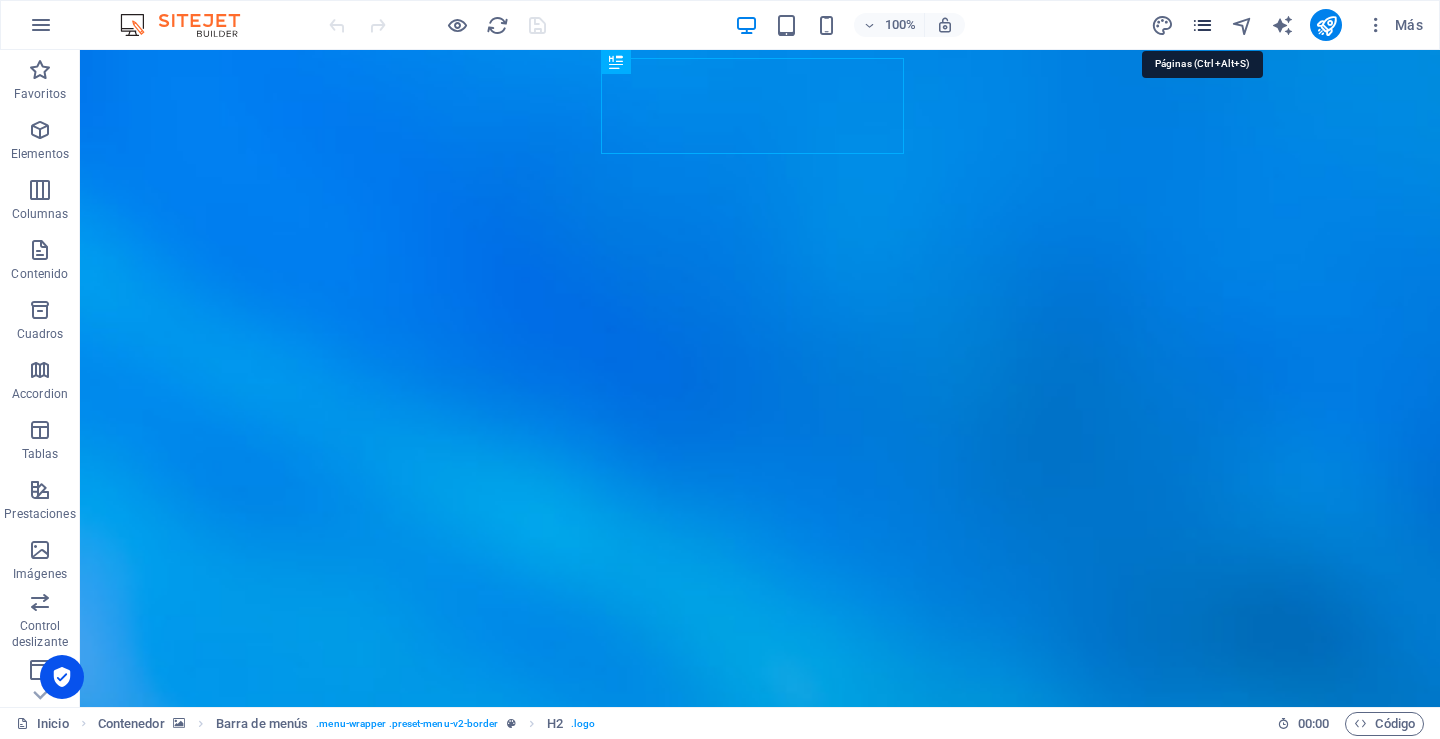 click at bounding box center [1202, 25] 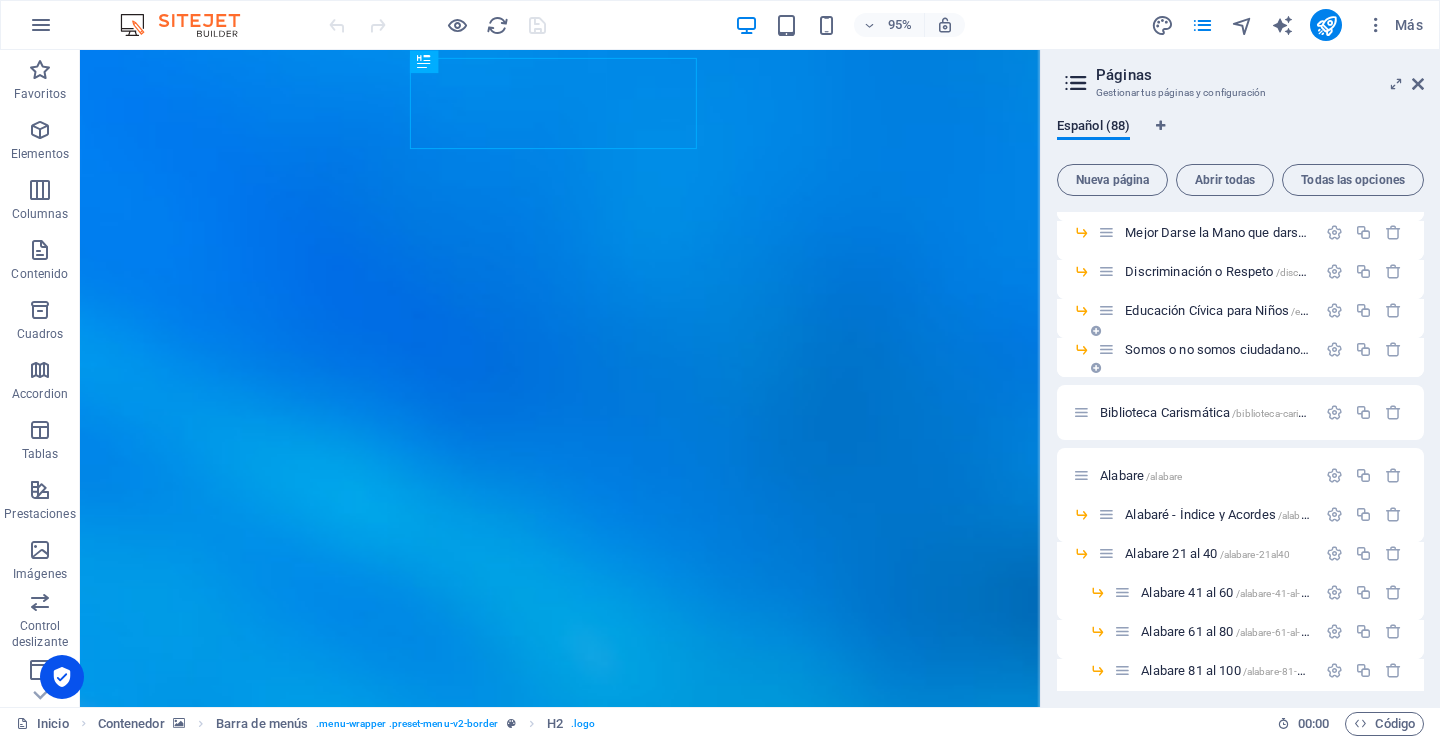 scroll, scrollTop: 1600, scrollLeft: 0, axis: vertical 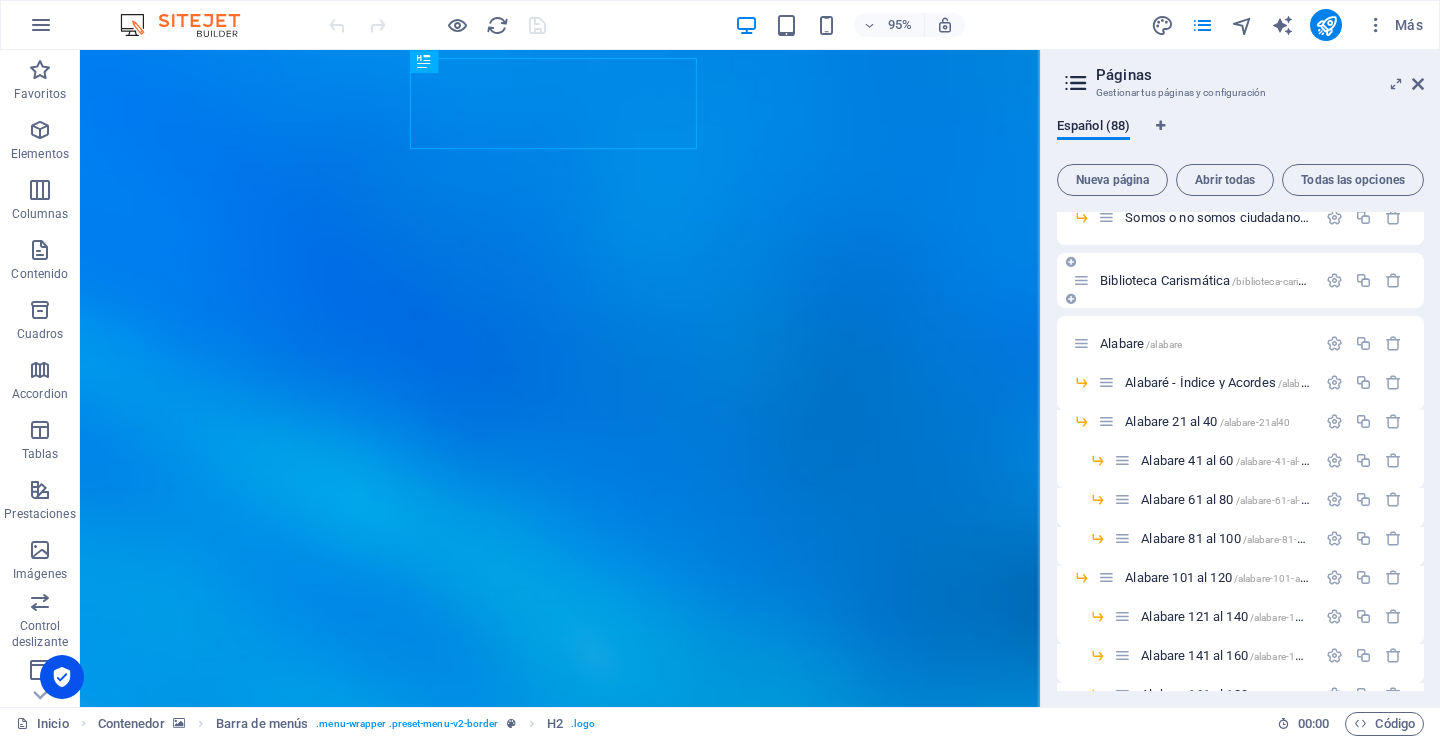 click on "Biblioteca Carismática /biblioteca-carismatica" at bounding box center [1216, 280] 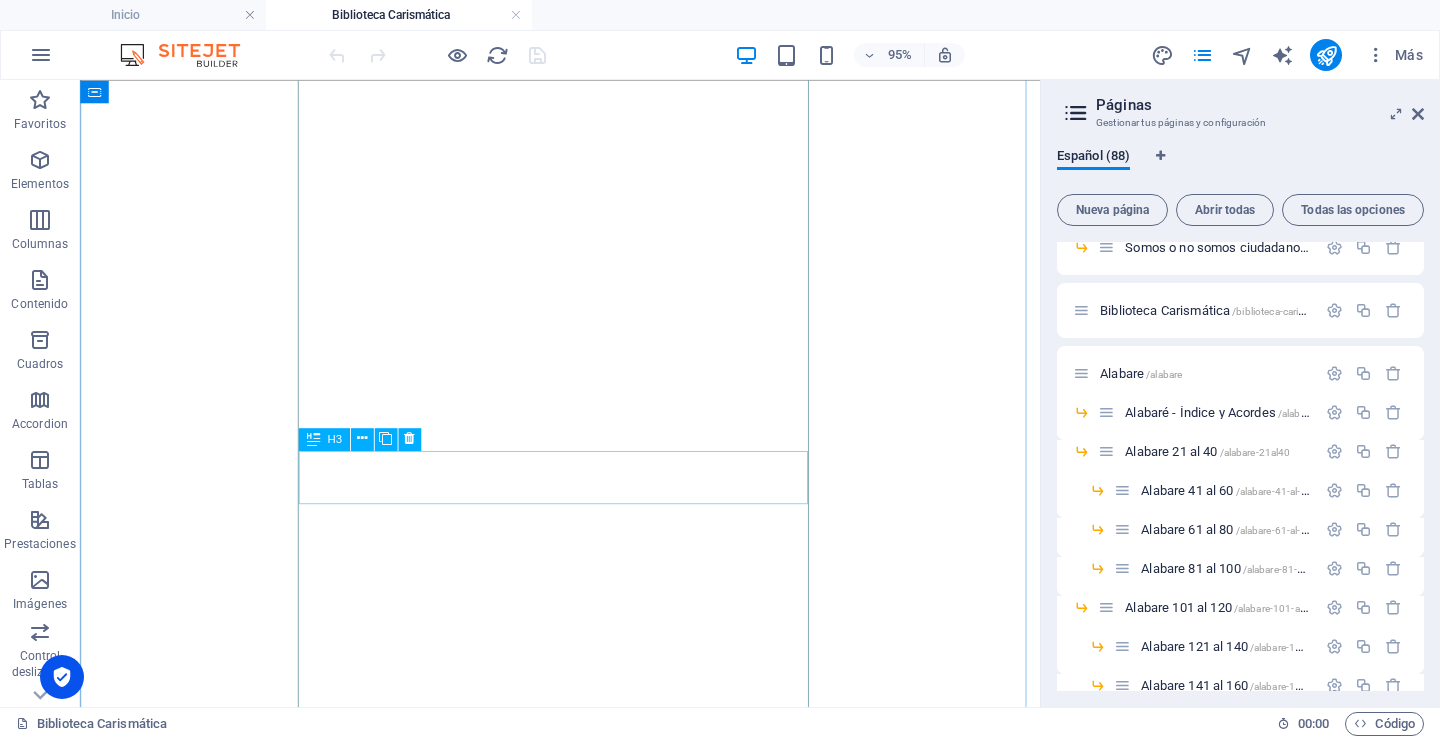 scroll, scrollTop: 700, scrollLeft: 0, axis: vertical 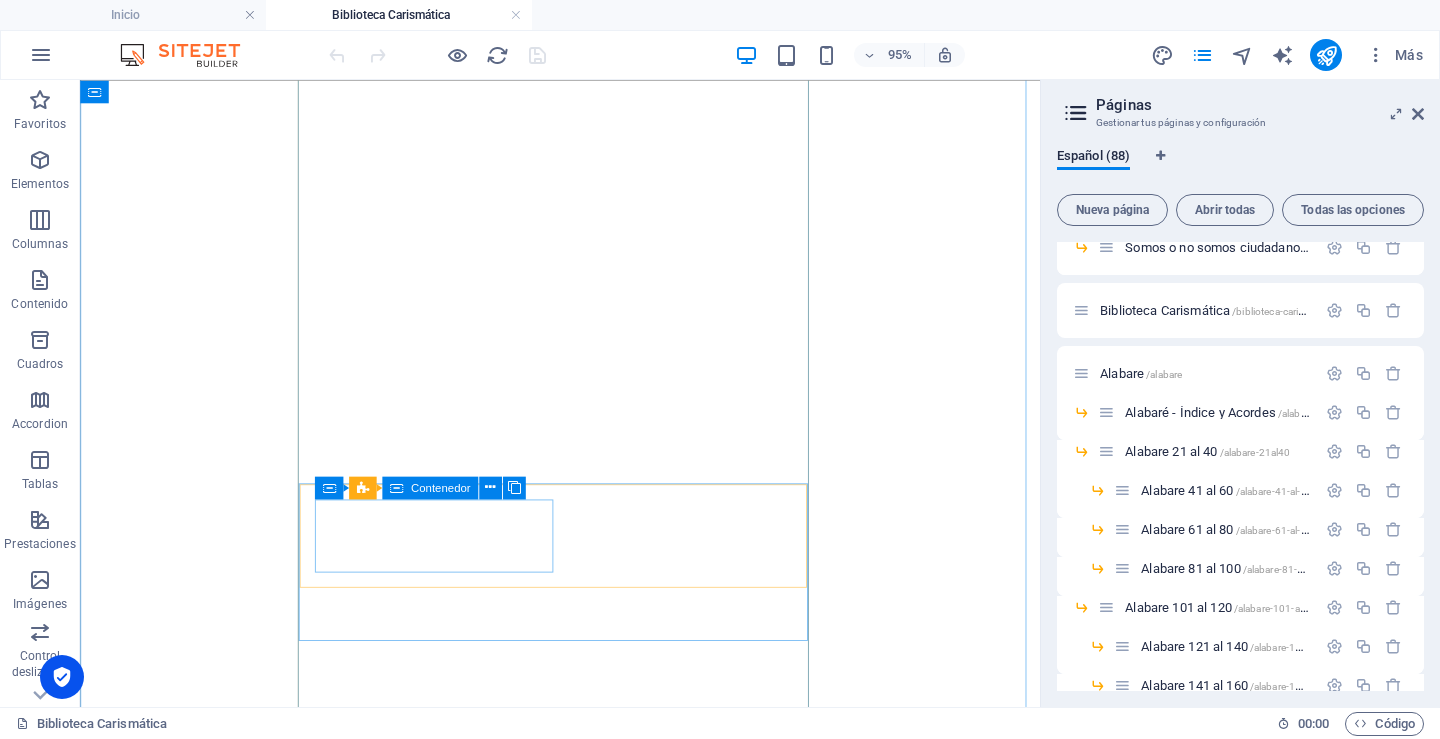 click on "Contenedor" at bounding box center [441, 487] 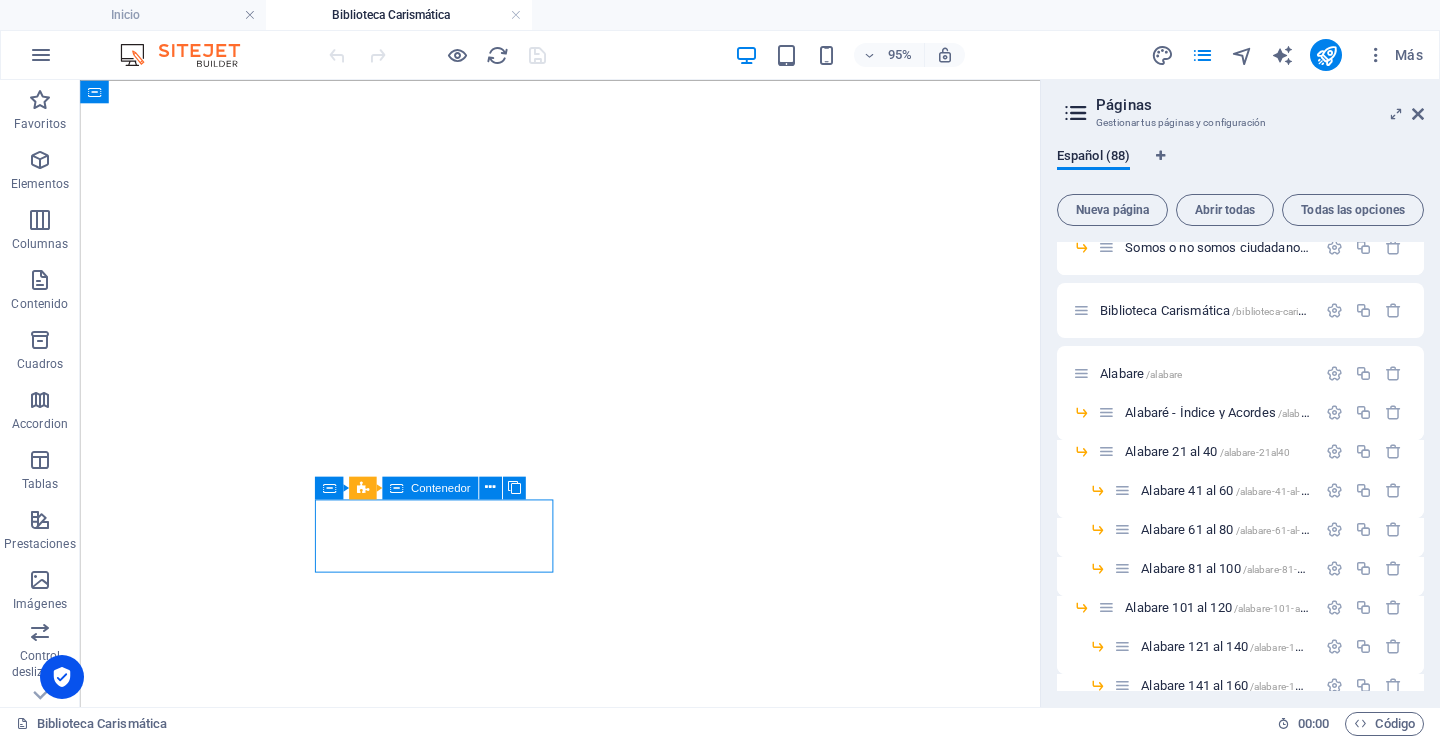 click on "Contenedor" at bounding box center [441, 487] 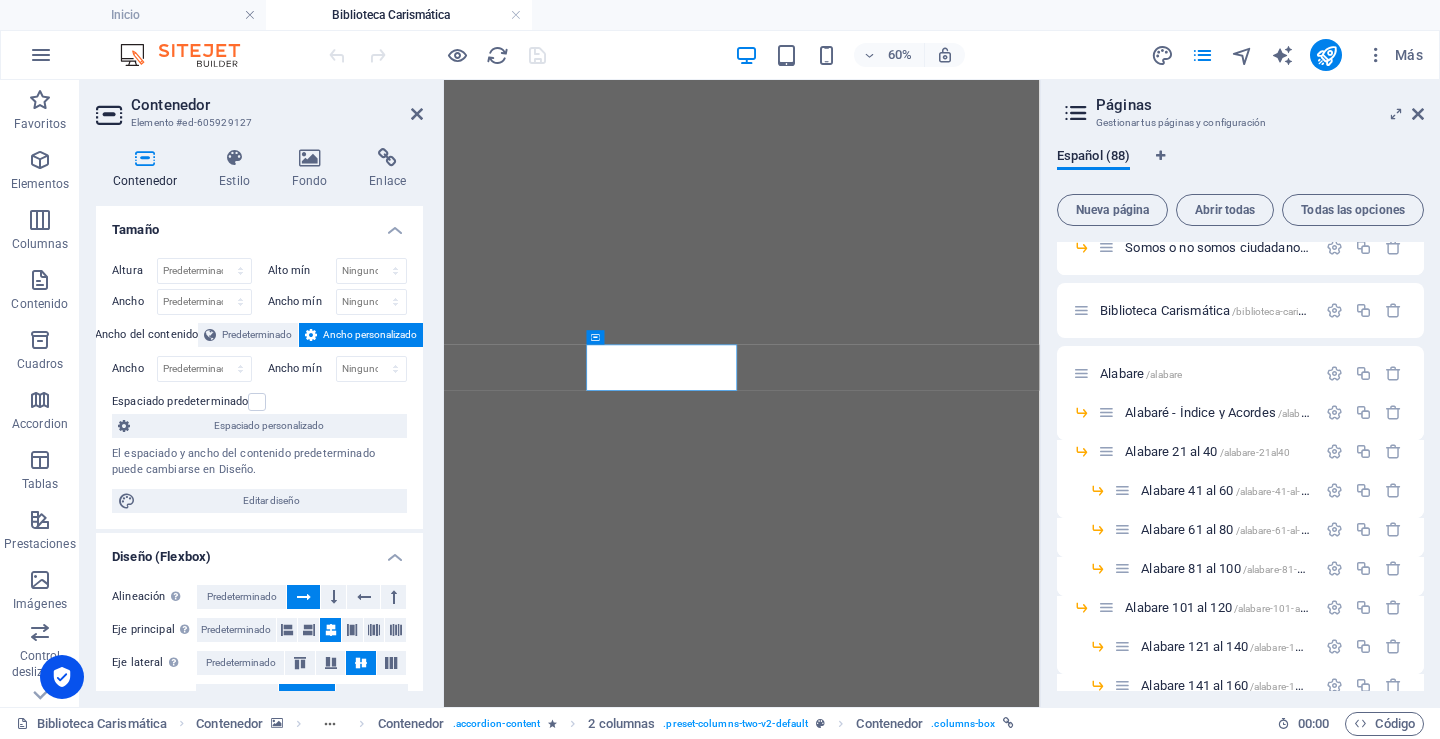 click on "Páginas Gestionar tus páginas y configuración Español (88) Nueva página Abrir todas Todas las opciones Inicio / Quienes somos /quienes-somos Testimonios /testimonios Testigos /testimonios/testigos 15 Momentos de Valor /testimonios/15-momentos-de-valor testimonio de fe-familia [PERSON_NAME] /testimonio-de-fe-familia-[PERSON_NAME] Enseñanzas /ensenanzas padre [PERSON_NAME] retiro 2013 /ensenanzas/padre-[PERSON_NAME]-retiro-2013 padre [PERSON_NAME] retiro 2016 /padre-[PERSON_NAME]-retiro-2016 padre [PERSON_NAME] /padre-[PERSON_NAME] padre [PERSON_NAME] /padre-[PERSON_NAME] padre [PERSON_NAME] Aldunate2 /padre-[PERSON_NAME]-aldunate2 [PERSON_NAME] /[PERSON_NAME] [PERSON_NAME] leiva2 /[PERSON_NAME]-leiva2 [PERSON_NAME] /[PERSON_NAME] Encuentro Nacional 2015 /encuentro-nacional-2015 III Encuentro Nacional 2017 /iii-encuentro-nacional-2017 marco lopez2 /marco-lopez2 marco lopez3 /marco-lopez3 [PERSON_NAME] /[PERSON_NAME] ecclam2020 /ecclam2020 ABBÁ PADRE /abba-padre Padre [PERSON_NAME]" at bounding box center (1240, 393) 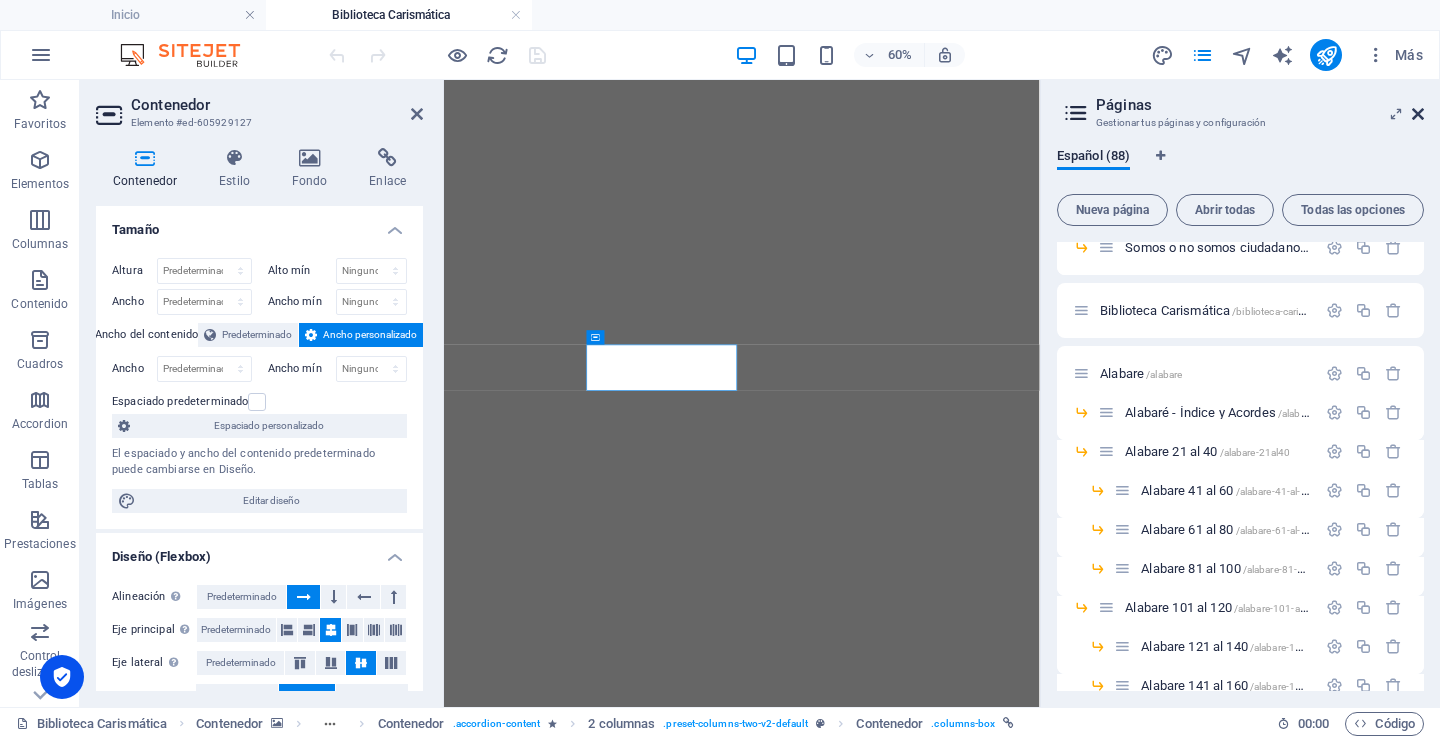 click at bounding box center [1418, 114] 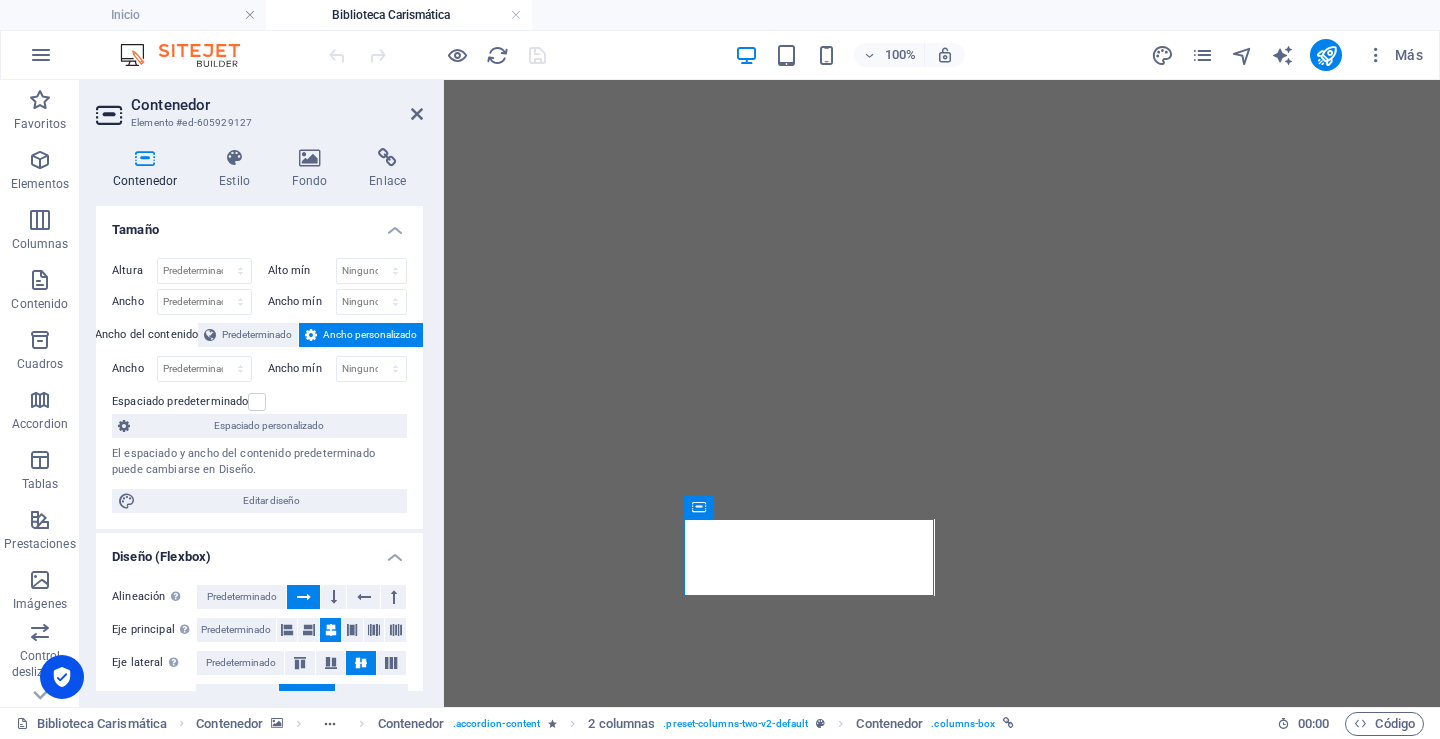 scroll, scrollTop: 1000, scrollLeft: 0, axis: vertical 